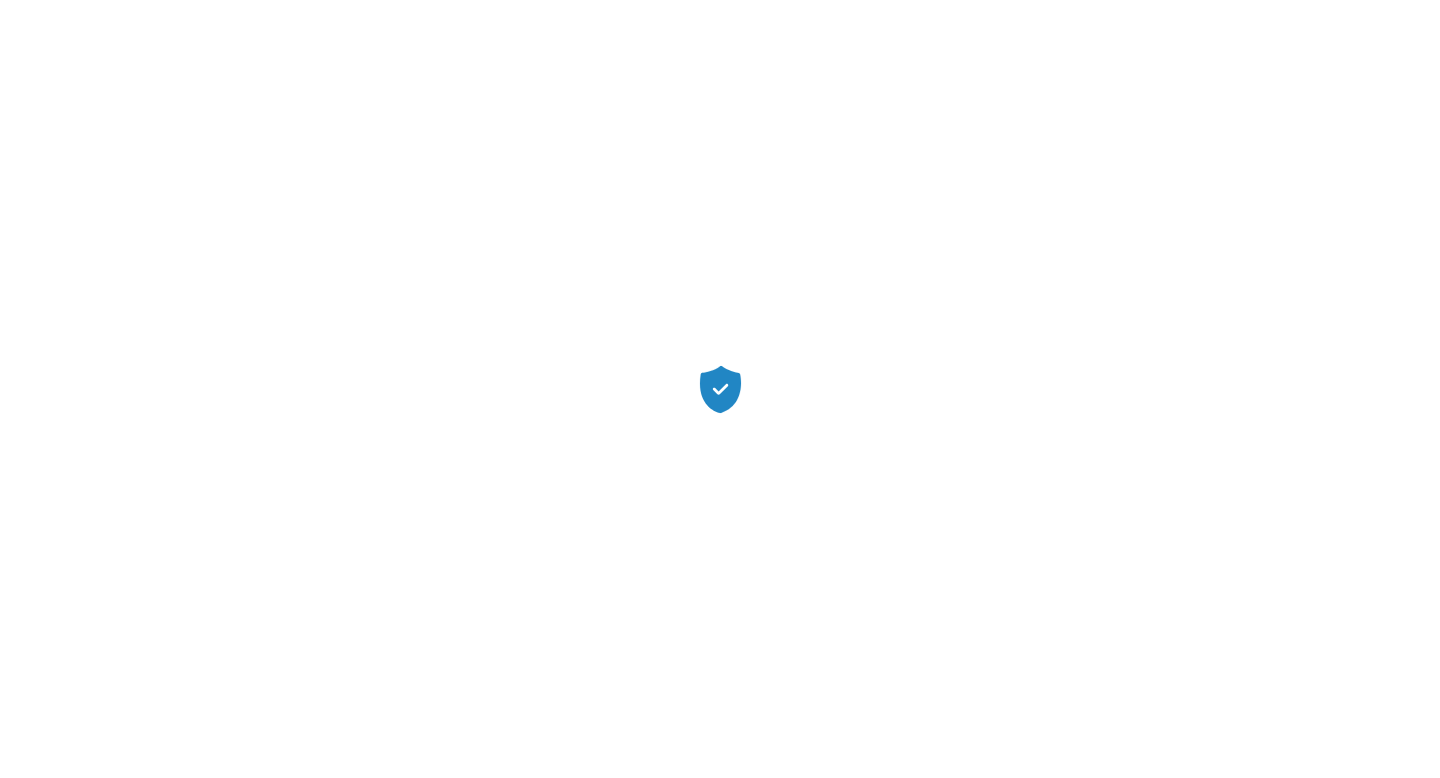 scroll, scrollTop: 0, scrollLeft: 0, axis: both 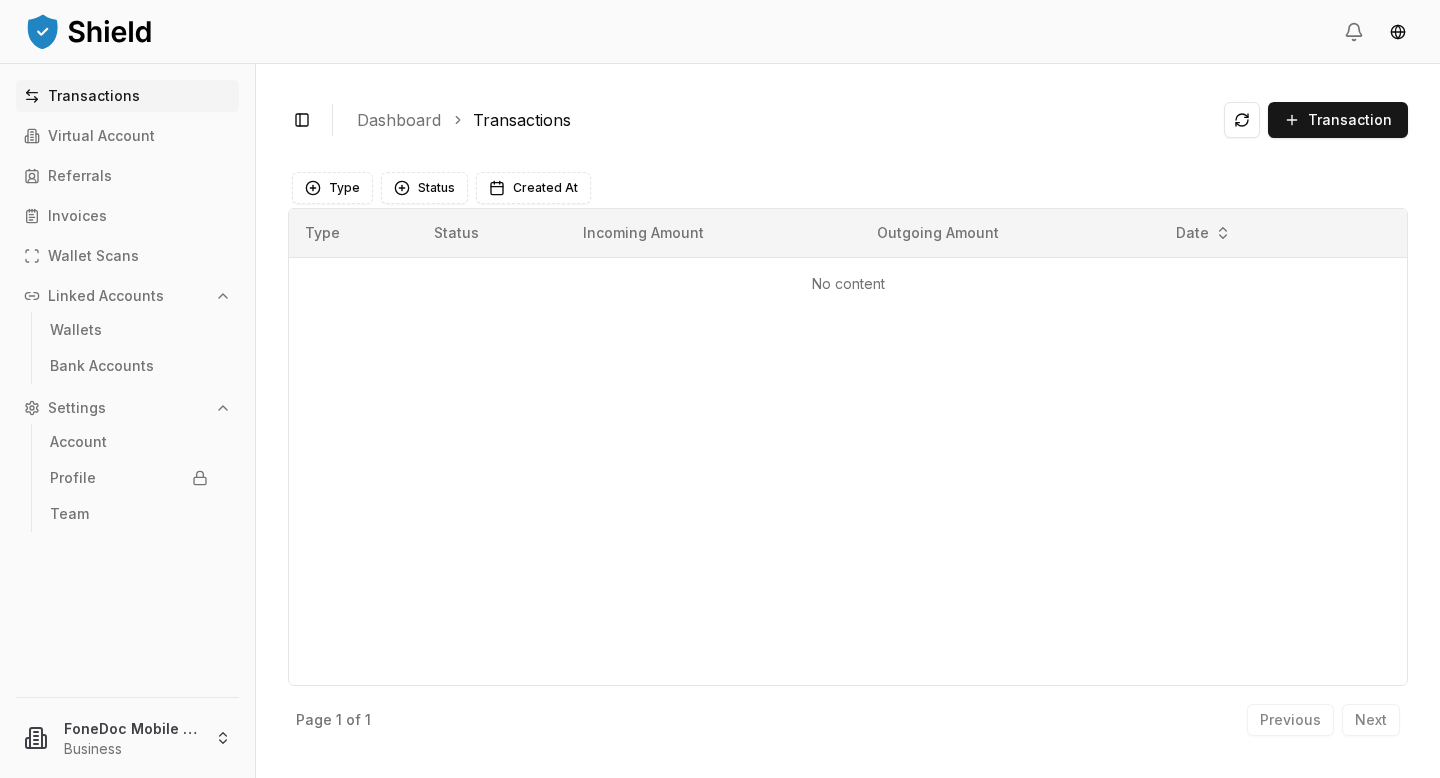 click on "Transactions" at bounding box center [127, 96] 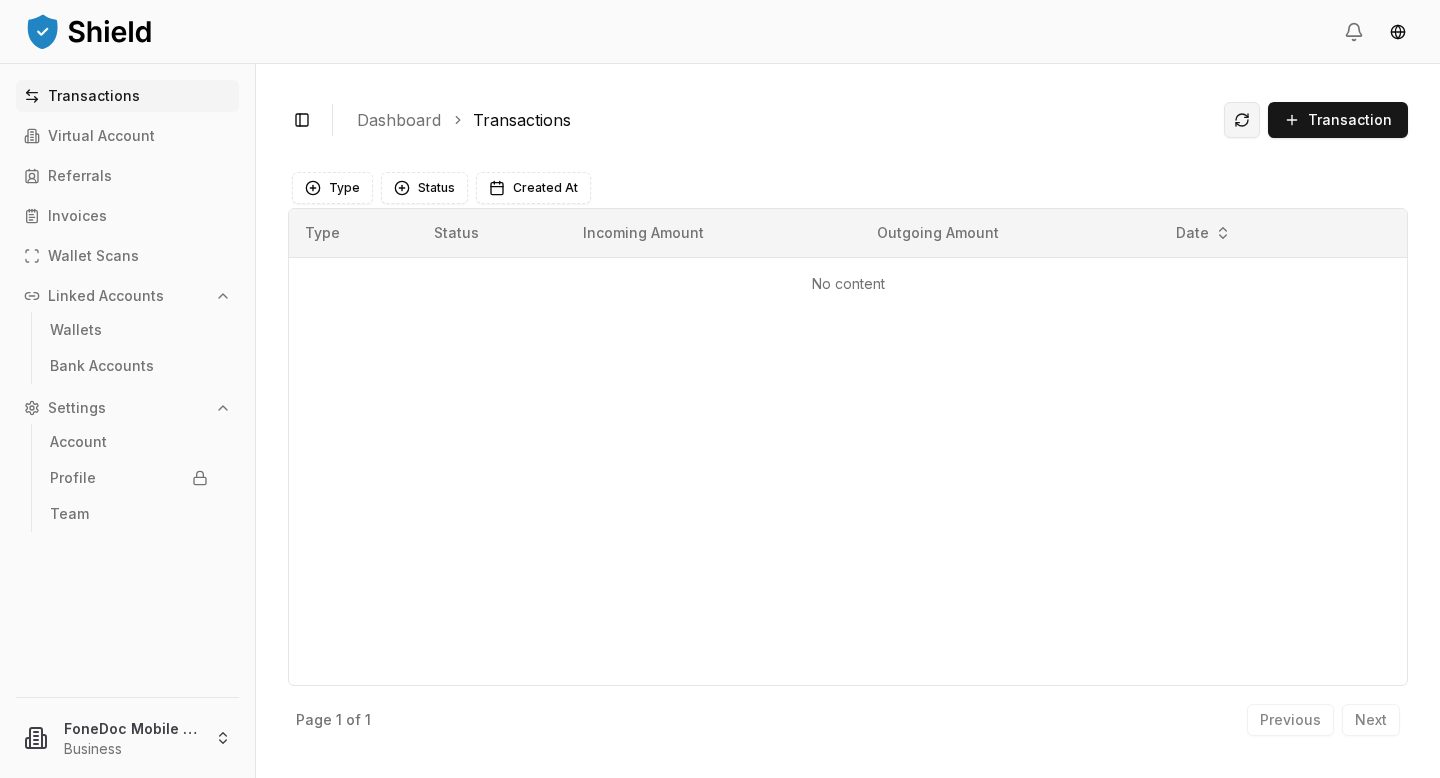 click at bounding box center (1242, 120) 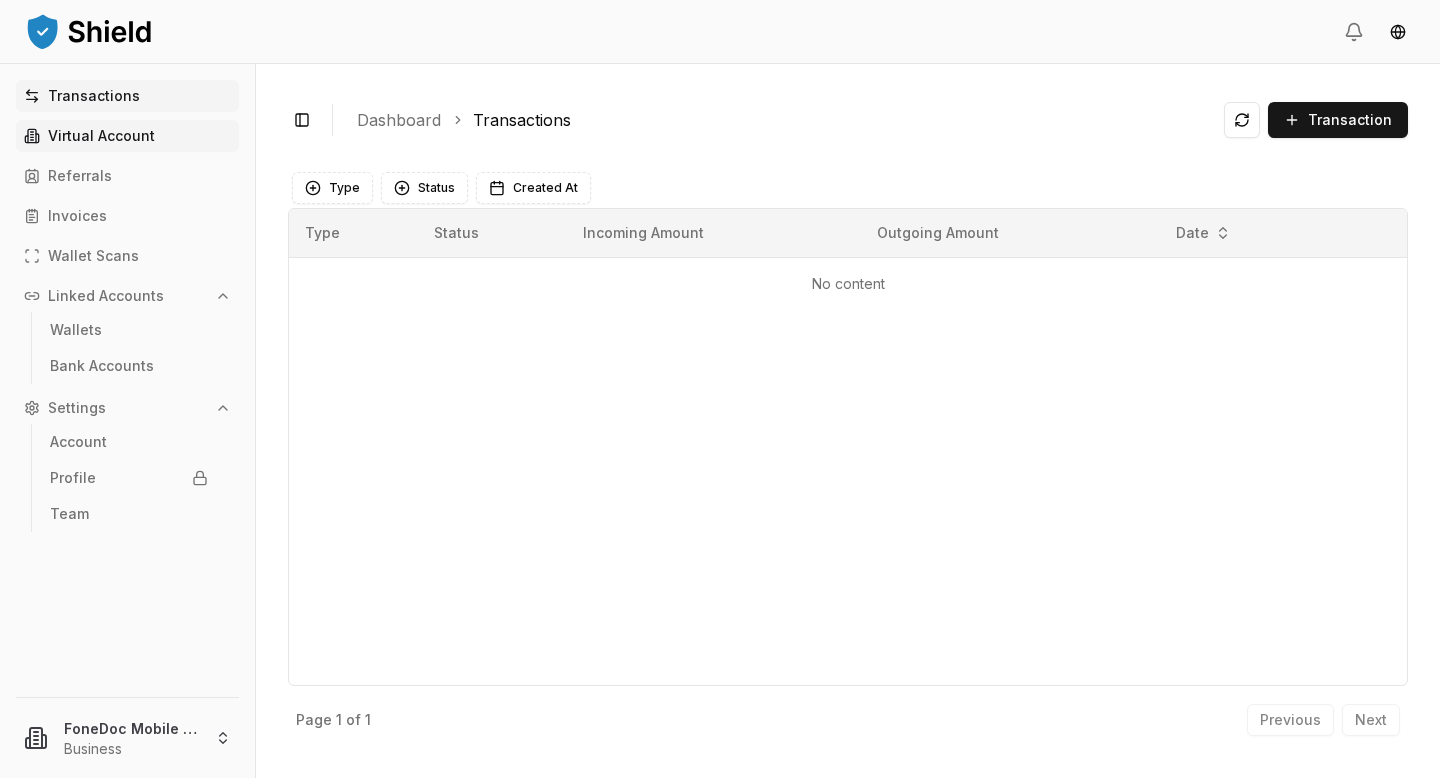 click on "Virtual Account" at bounding box center (127, 136) 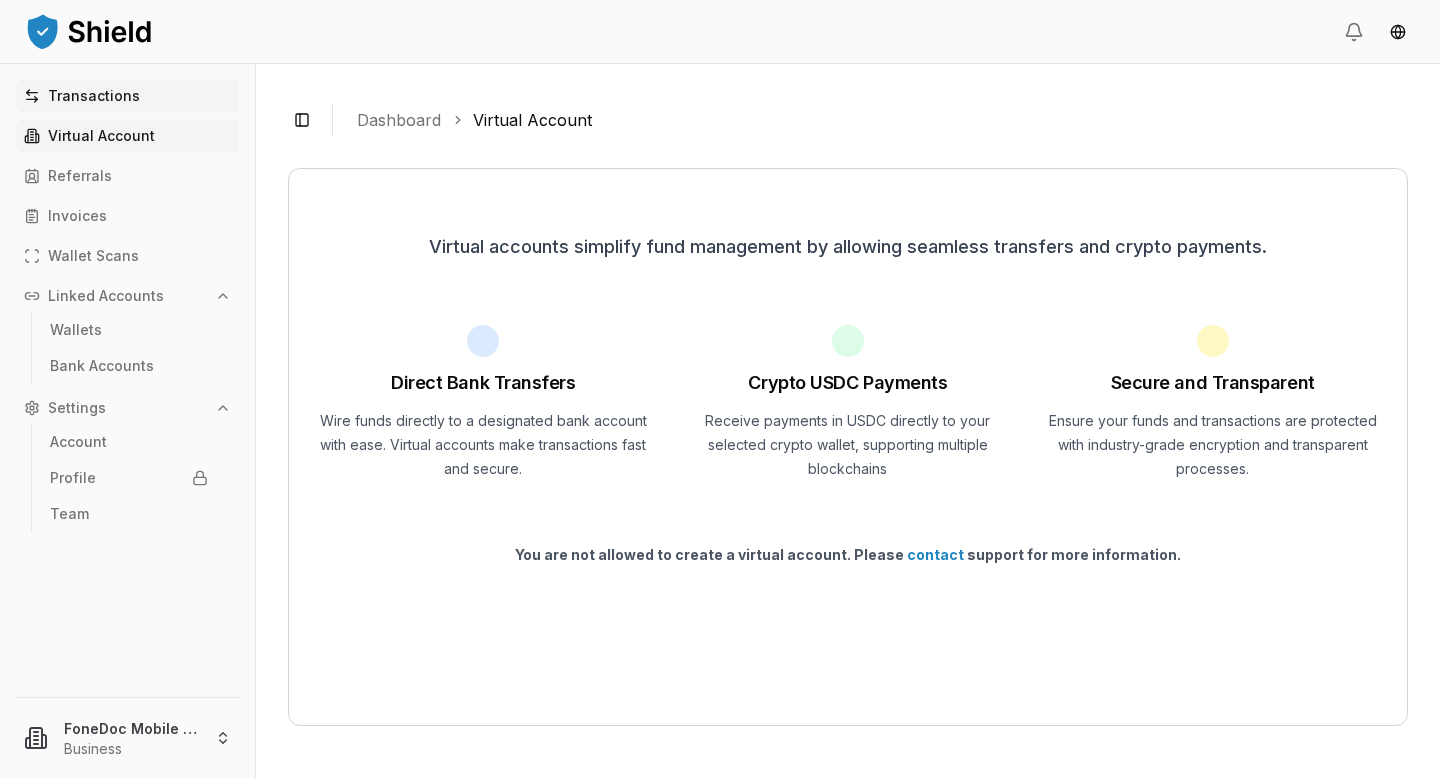 click on "Transactions" at bounding box center (127, 96) 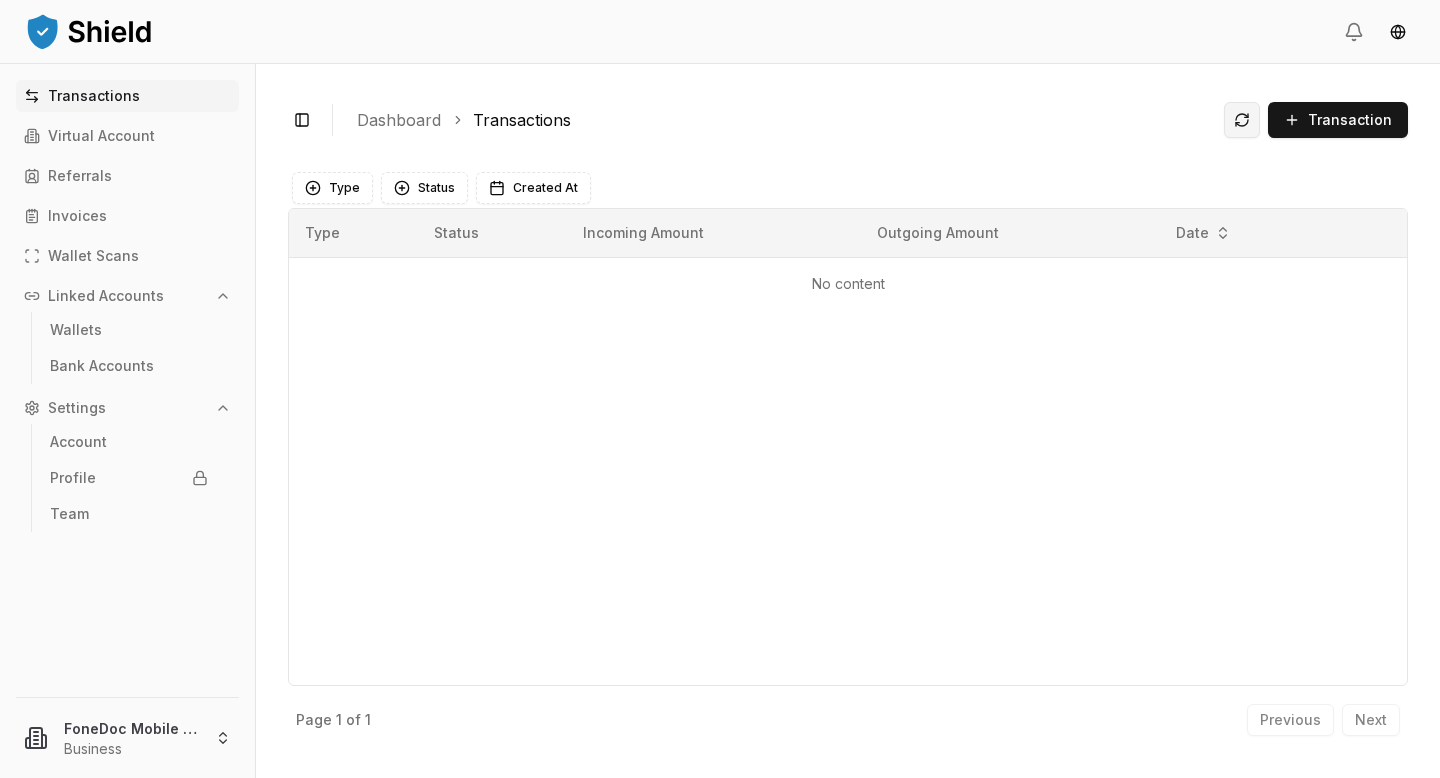 click at bounding box center [1242, 120] 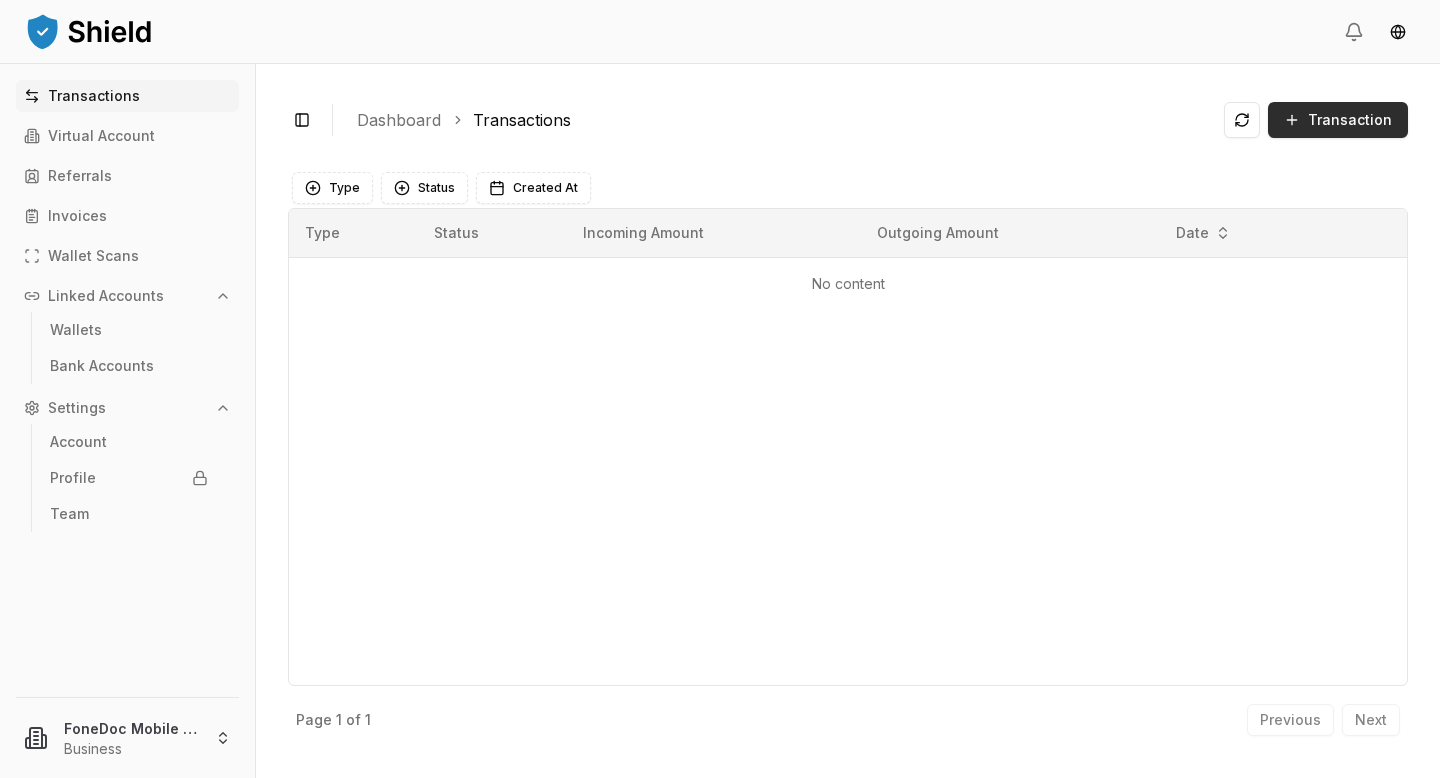 click on "Transaction" at bounding box center (1350, 120) 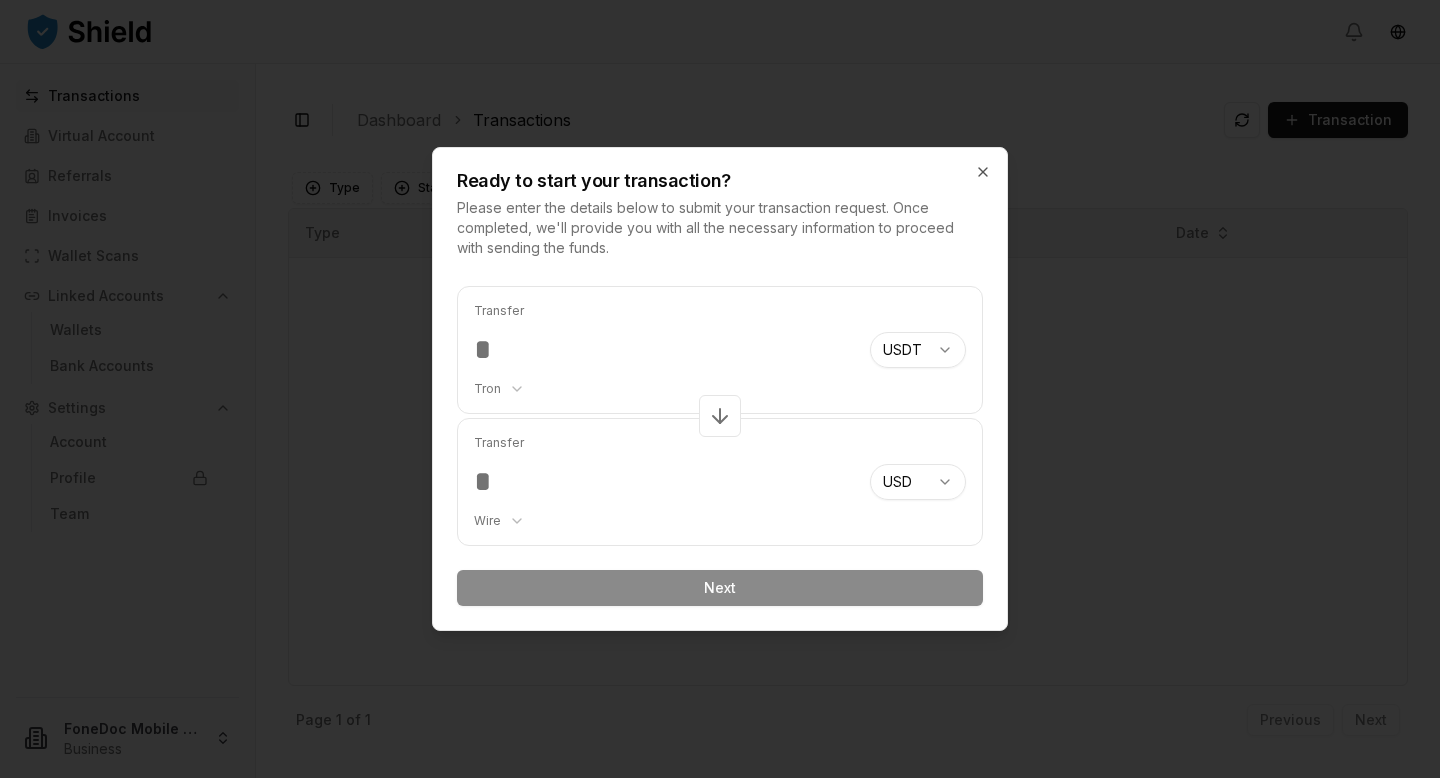 click 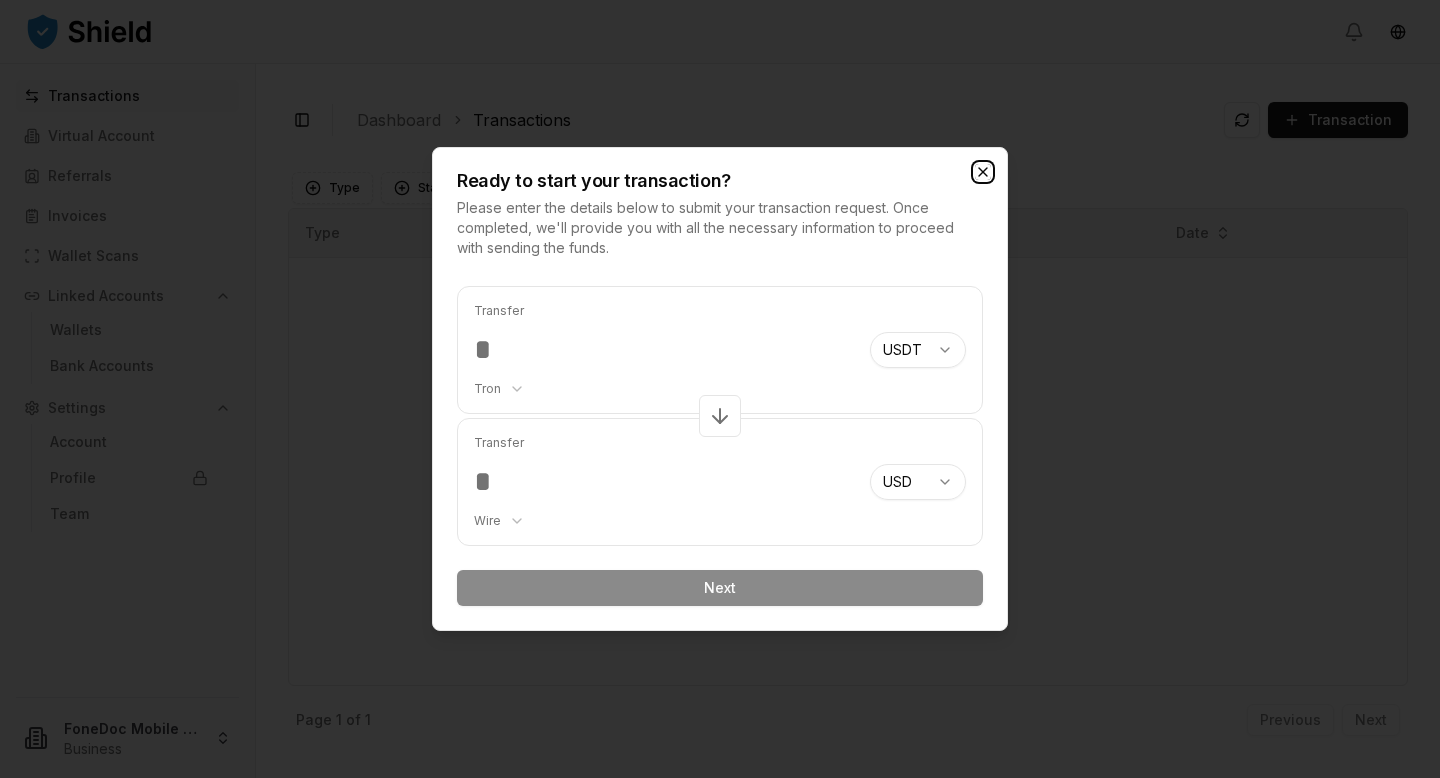 click 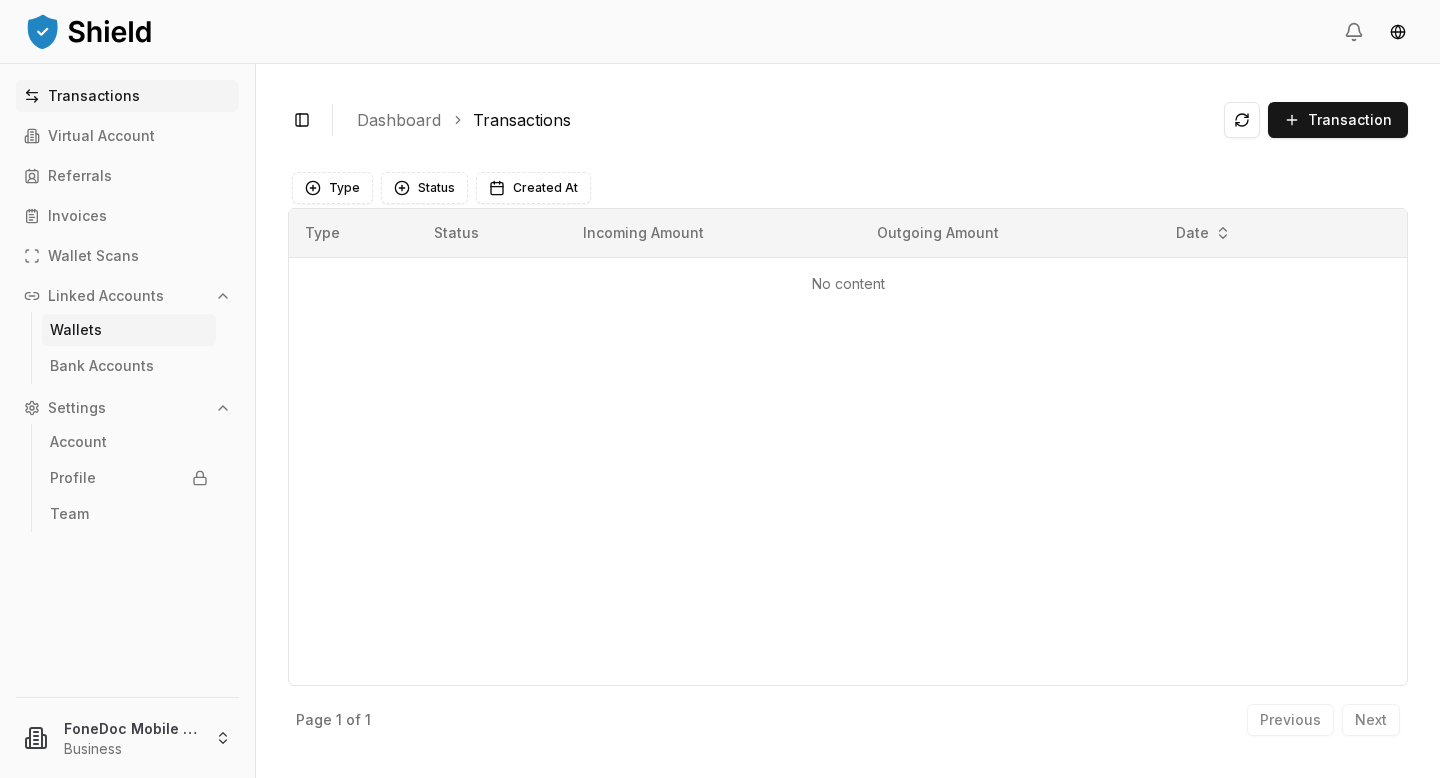 click on "Wallets" at bounding box center (129, 330) 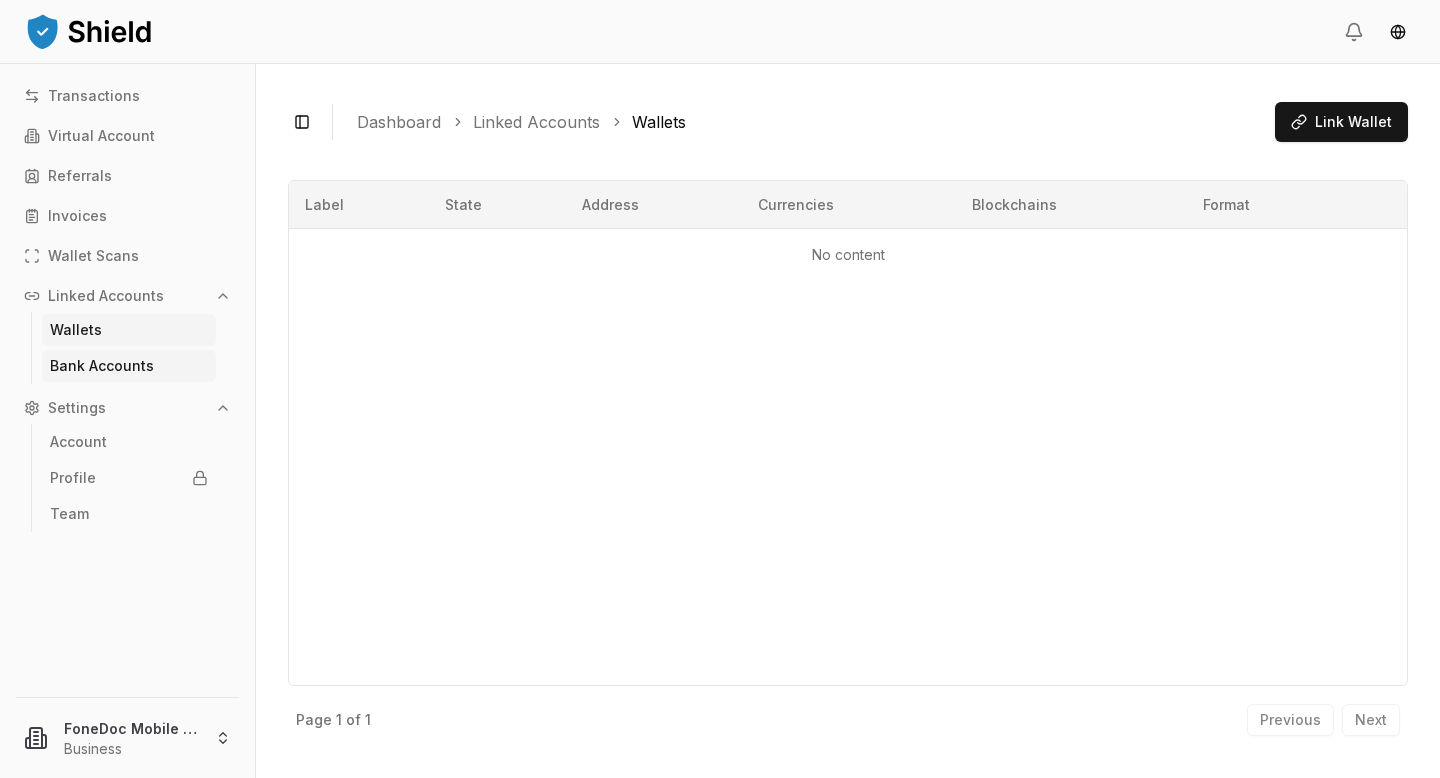 click on "Bank Accounts" at bounding box center (129, 366) 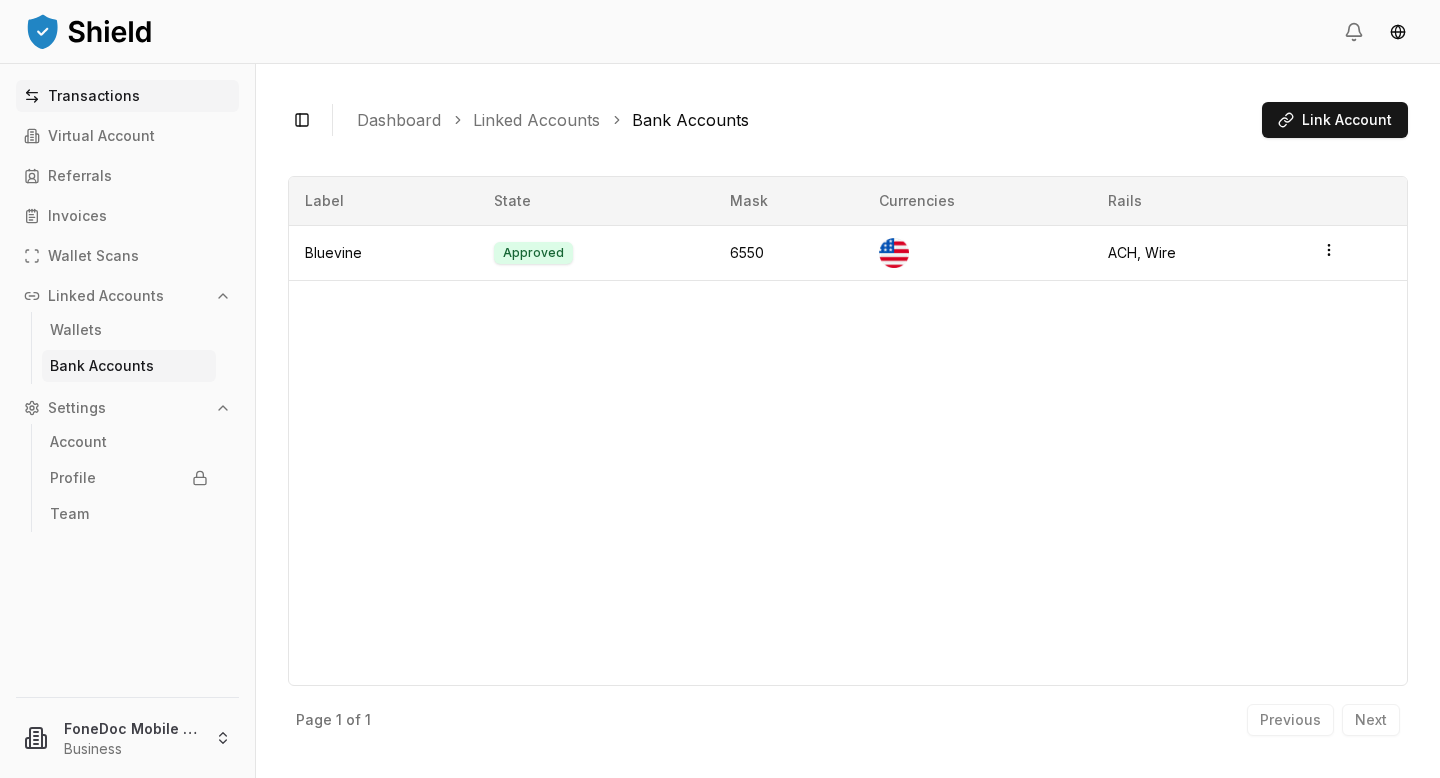 click on "Transactions" at bounding box center (94, 96) 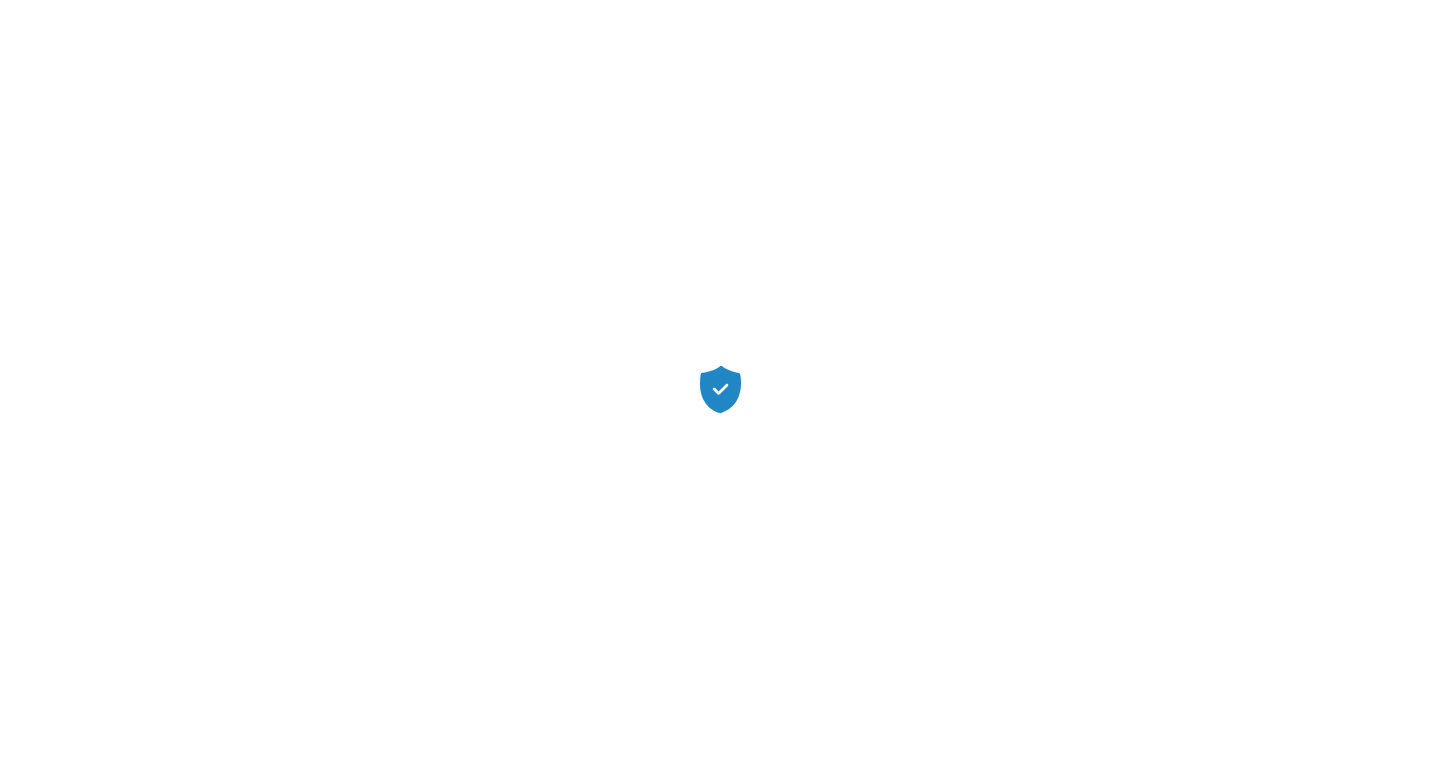 scroll, scrollTop: 0, scrollLeft: 0, axis: both 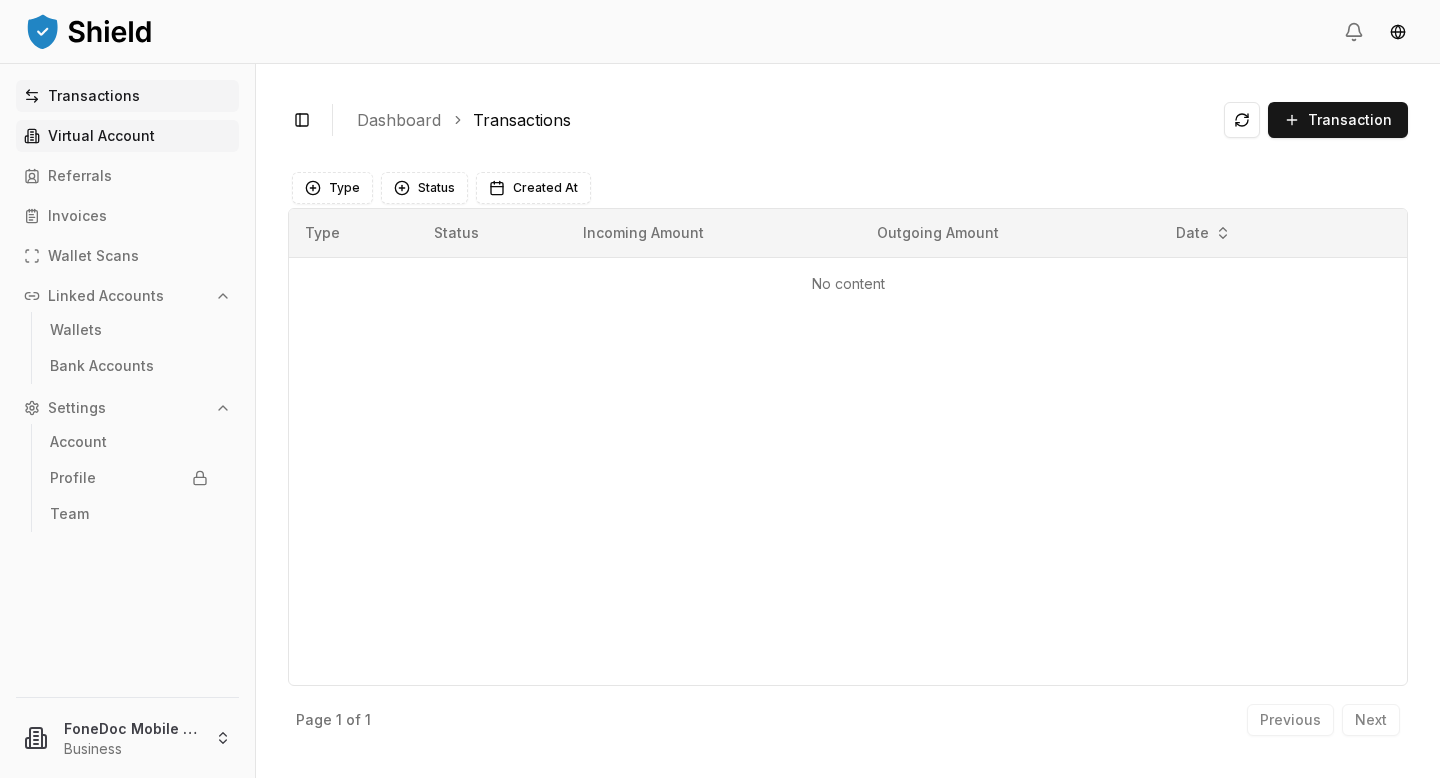 click on "Virtual Account" at bounding box center (127, 136) 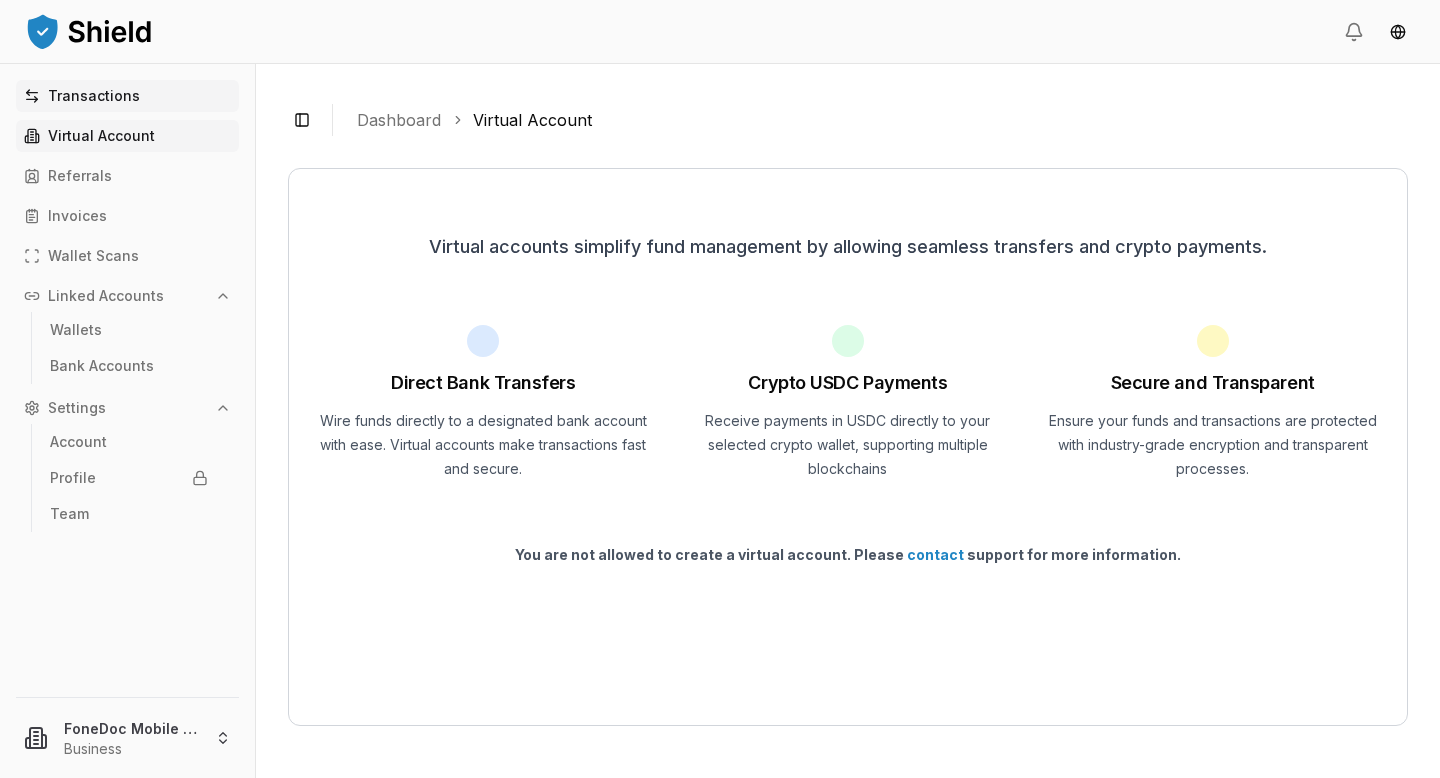 click on "Transactions" at bounding box center [127, 96] 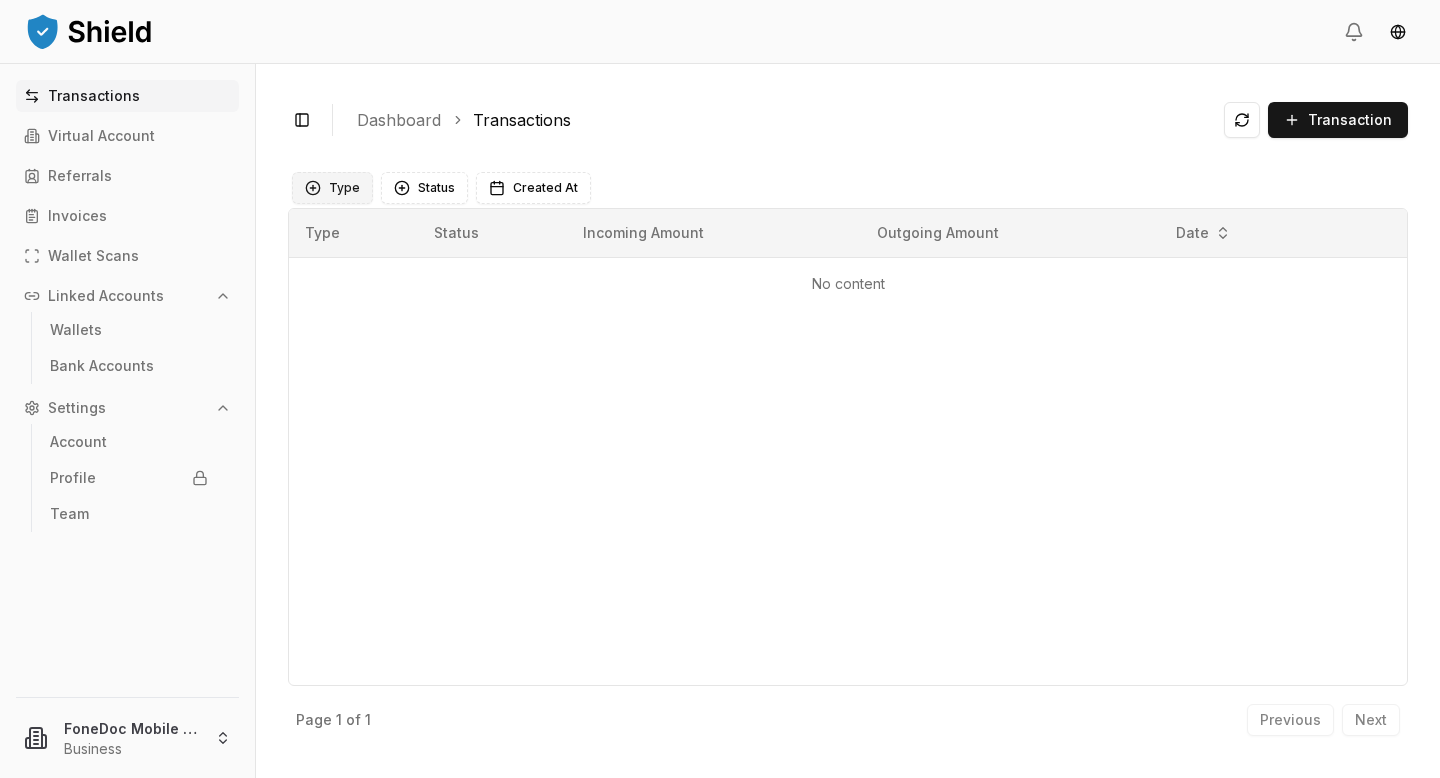 click on "Type" at bounding box center (332, 188) 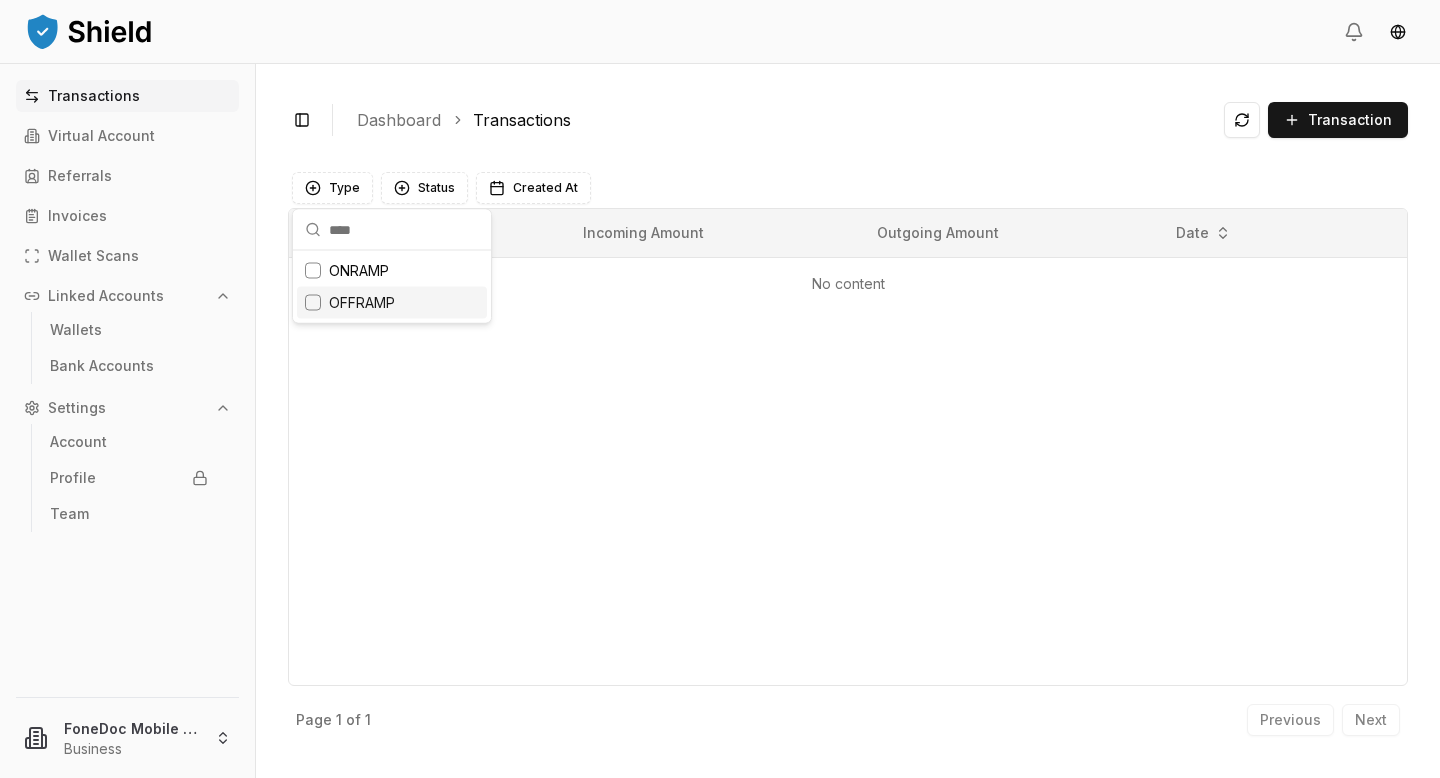 click on "Type Status Incoming Amount Outgoing Amount Date No content" at bounding box center (848, 447) 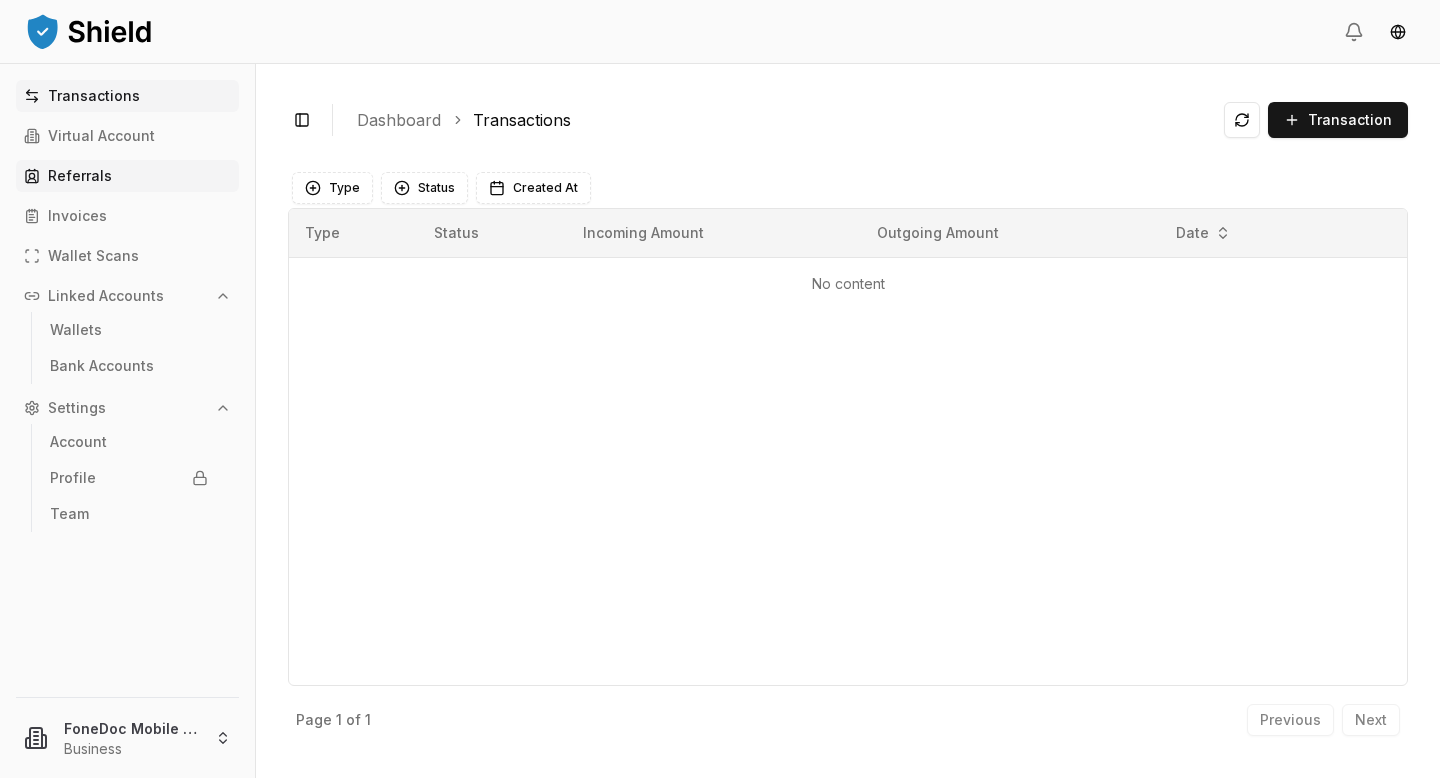 click on "Referrals" at bounding box center [127, 176] 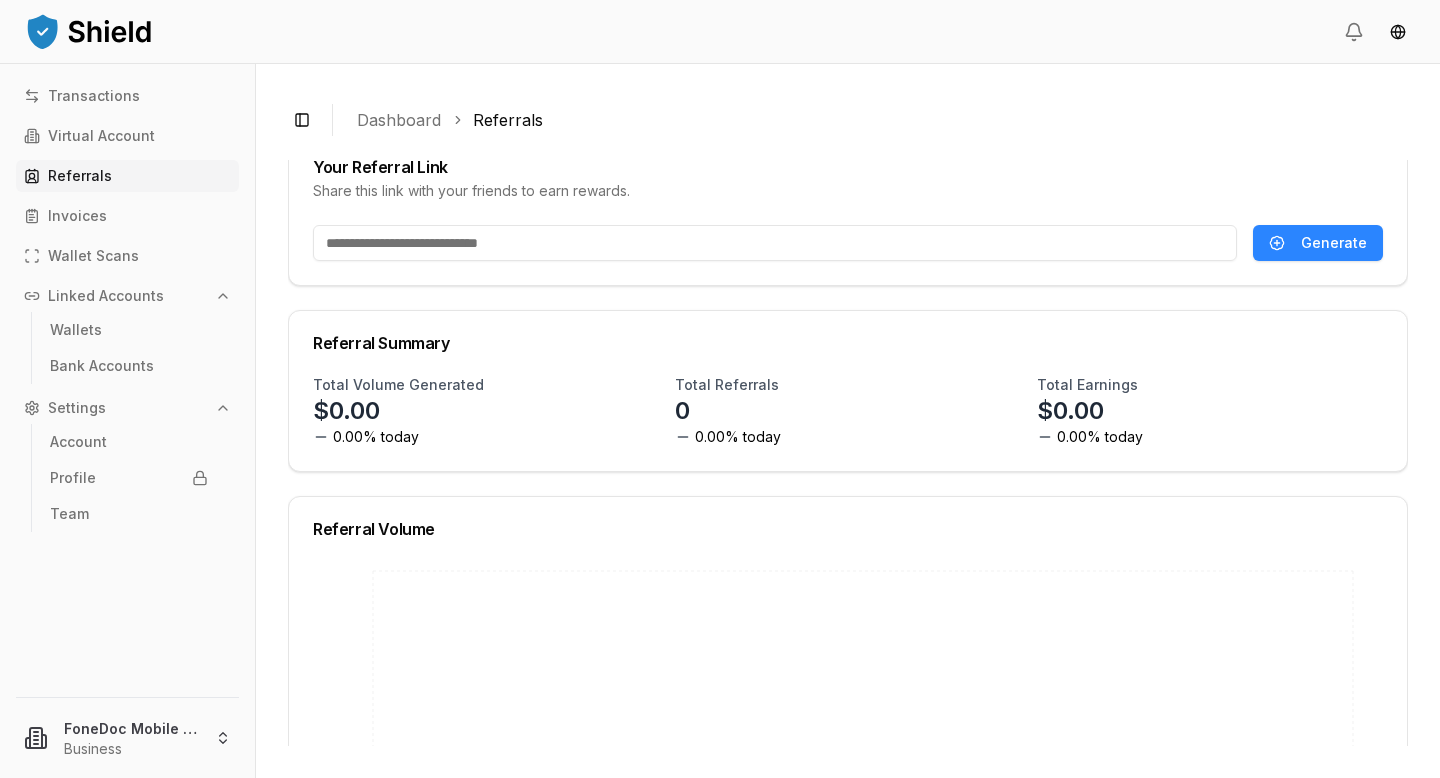 scroll, scrollTop: 36, scrollLeft: 0, axis: vertical 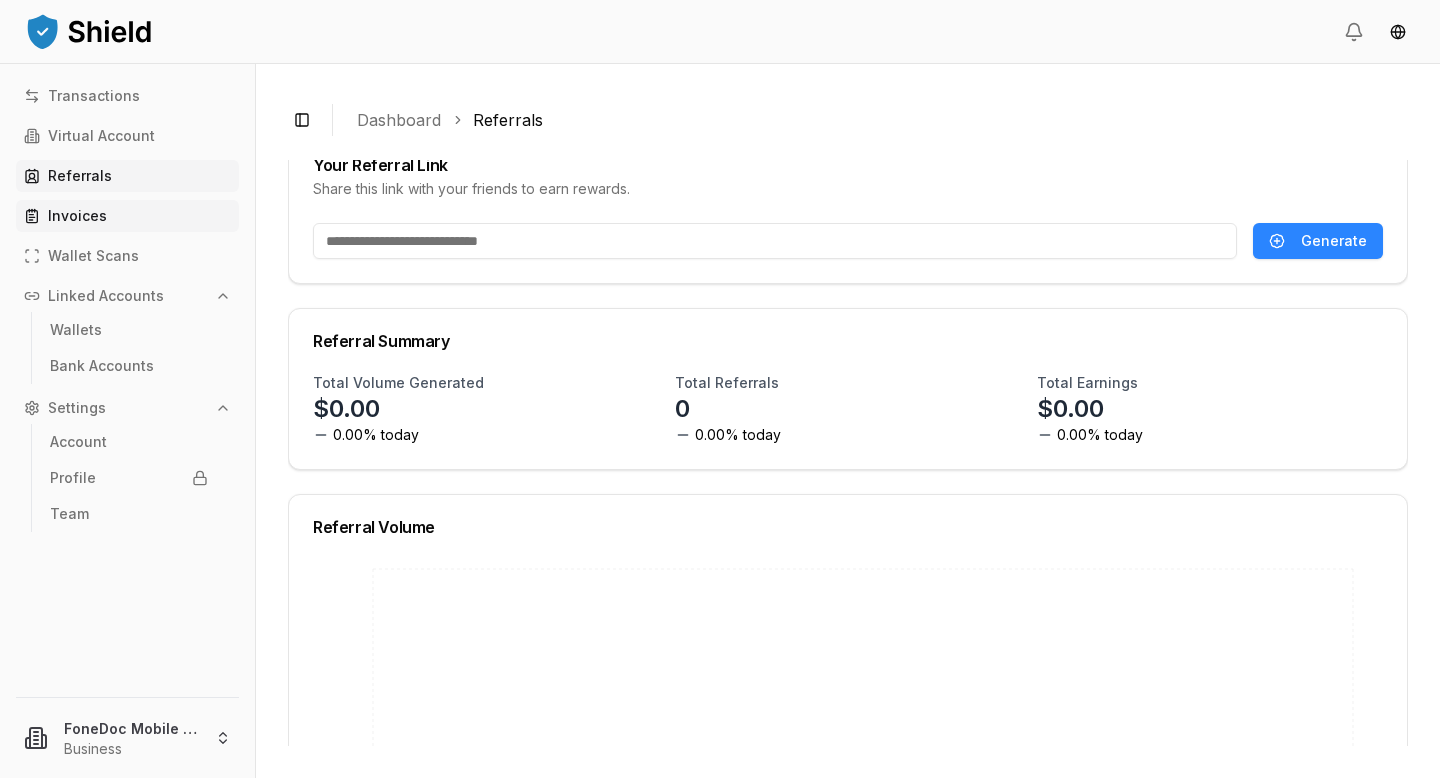 click on "Invoices" at bounding box center (77, 216) 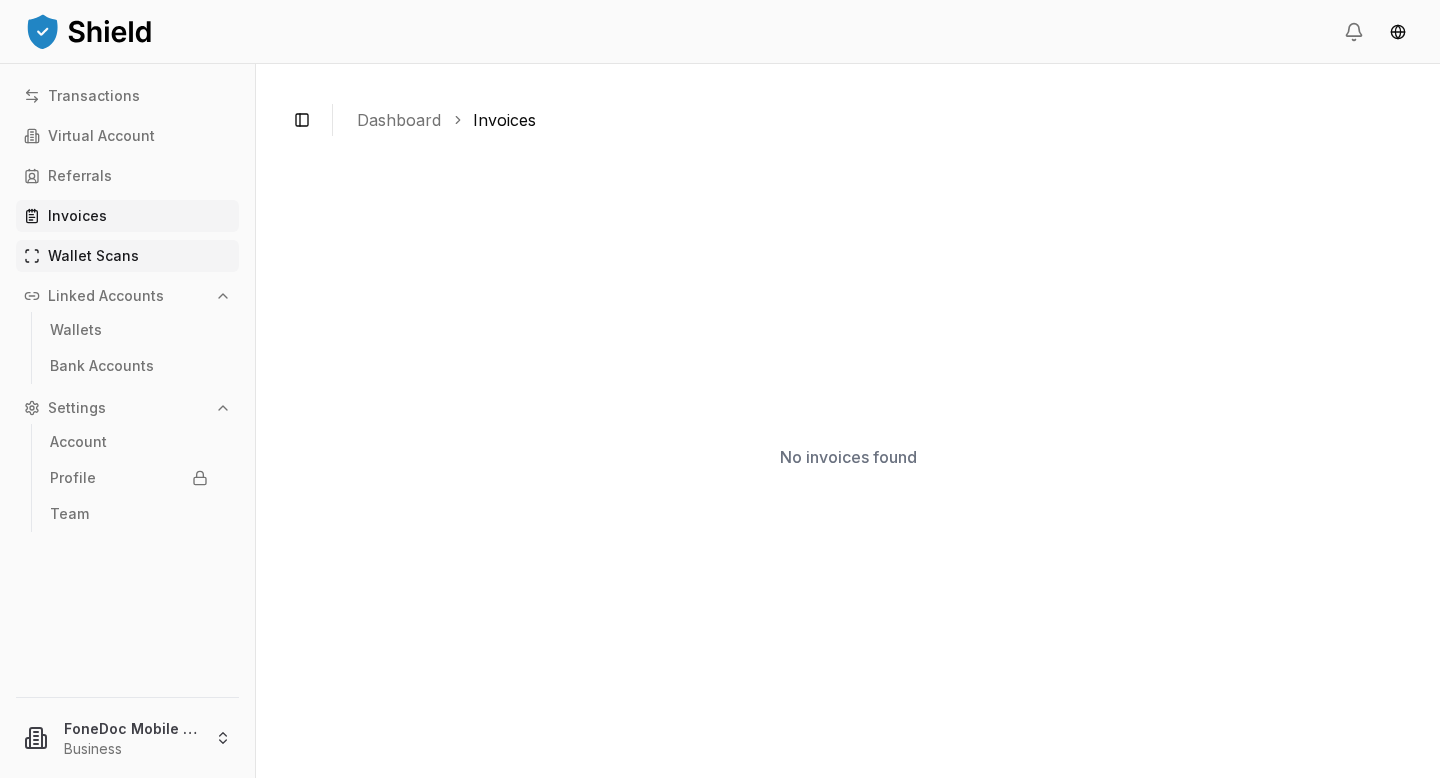 click on "Wallet Scans" at bounding box center [93, 256] 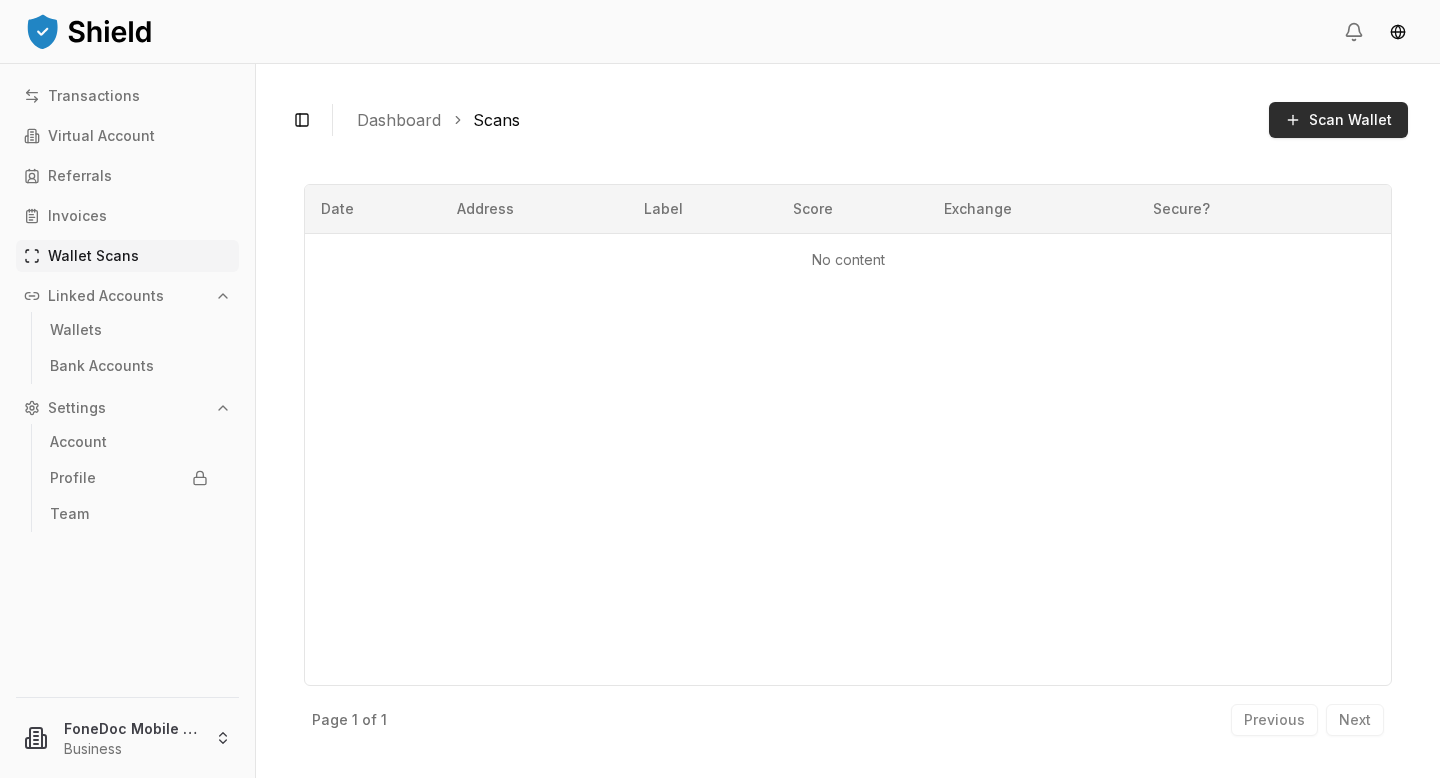click on "Scan Wallet" at bounding box center (1338, 120) 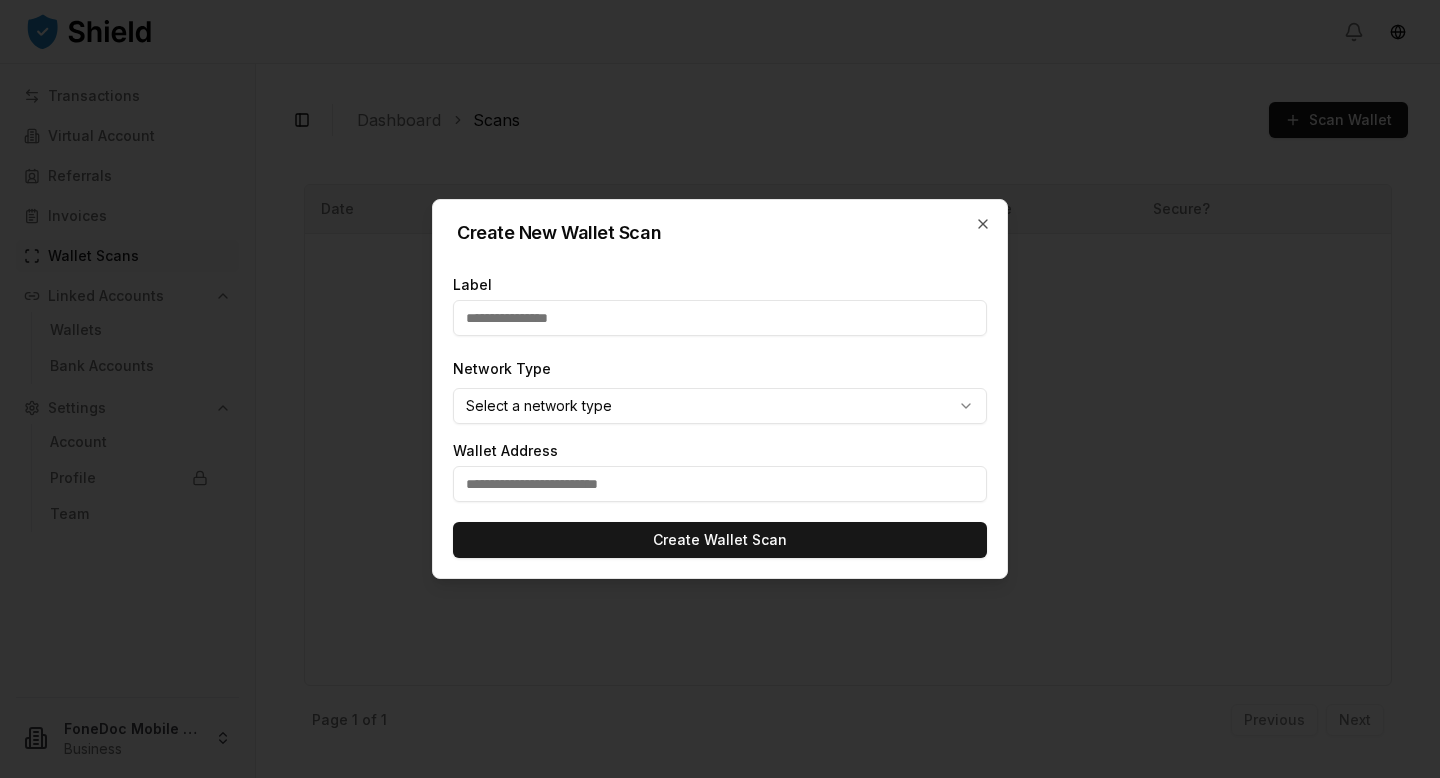 click at bounding box center [720, 318] 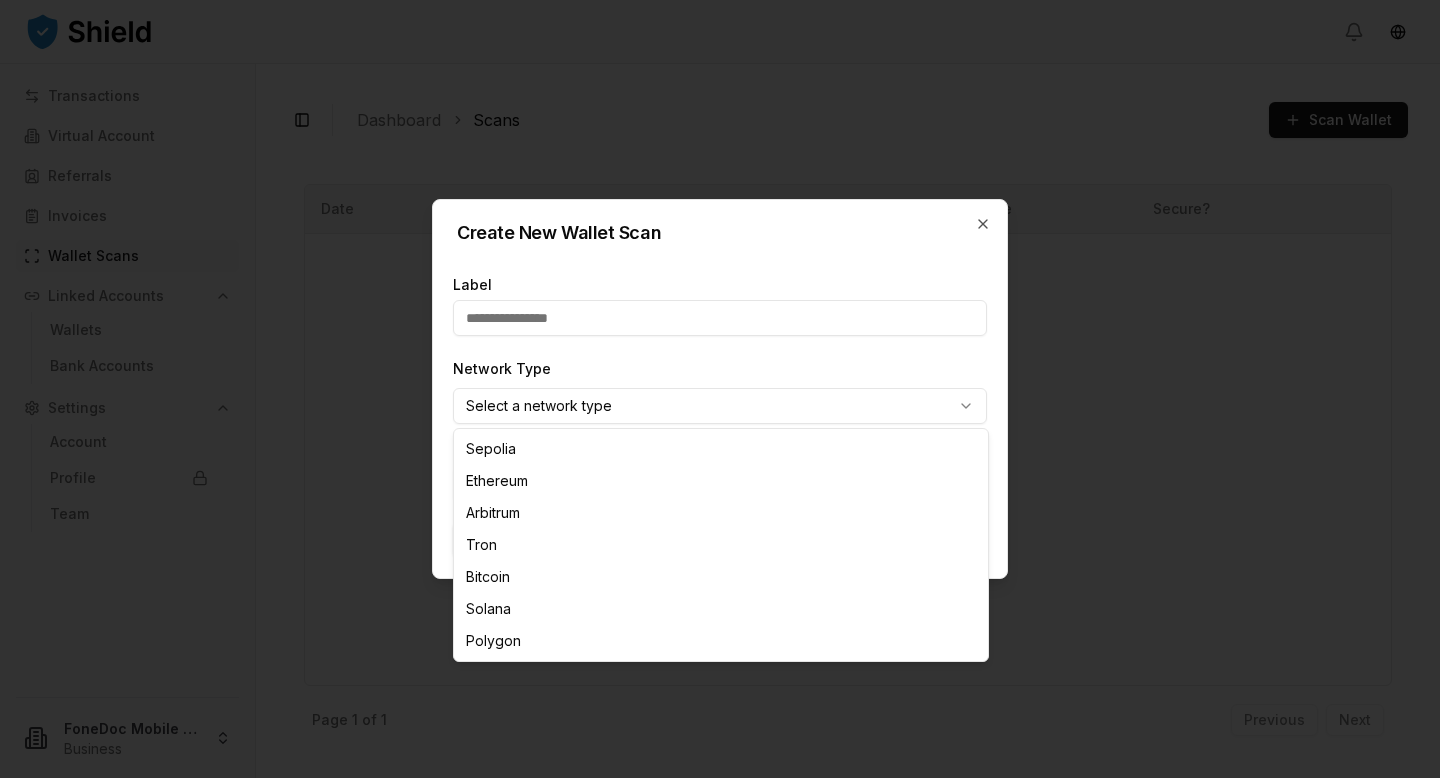 select on "****" 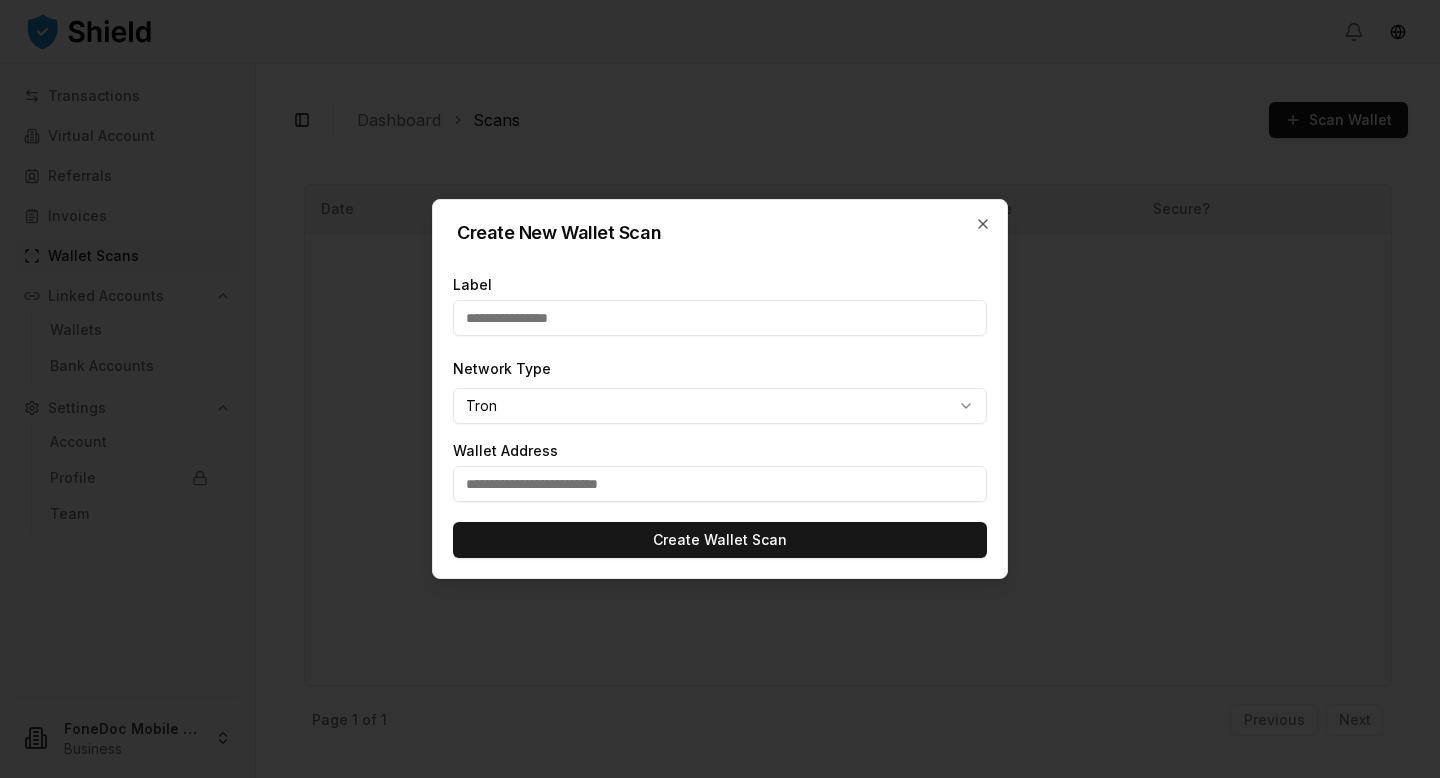 click at bounding box center (720, 484) 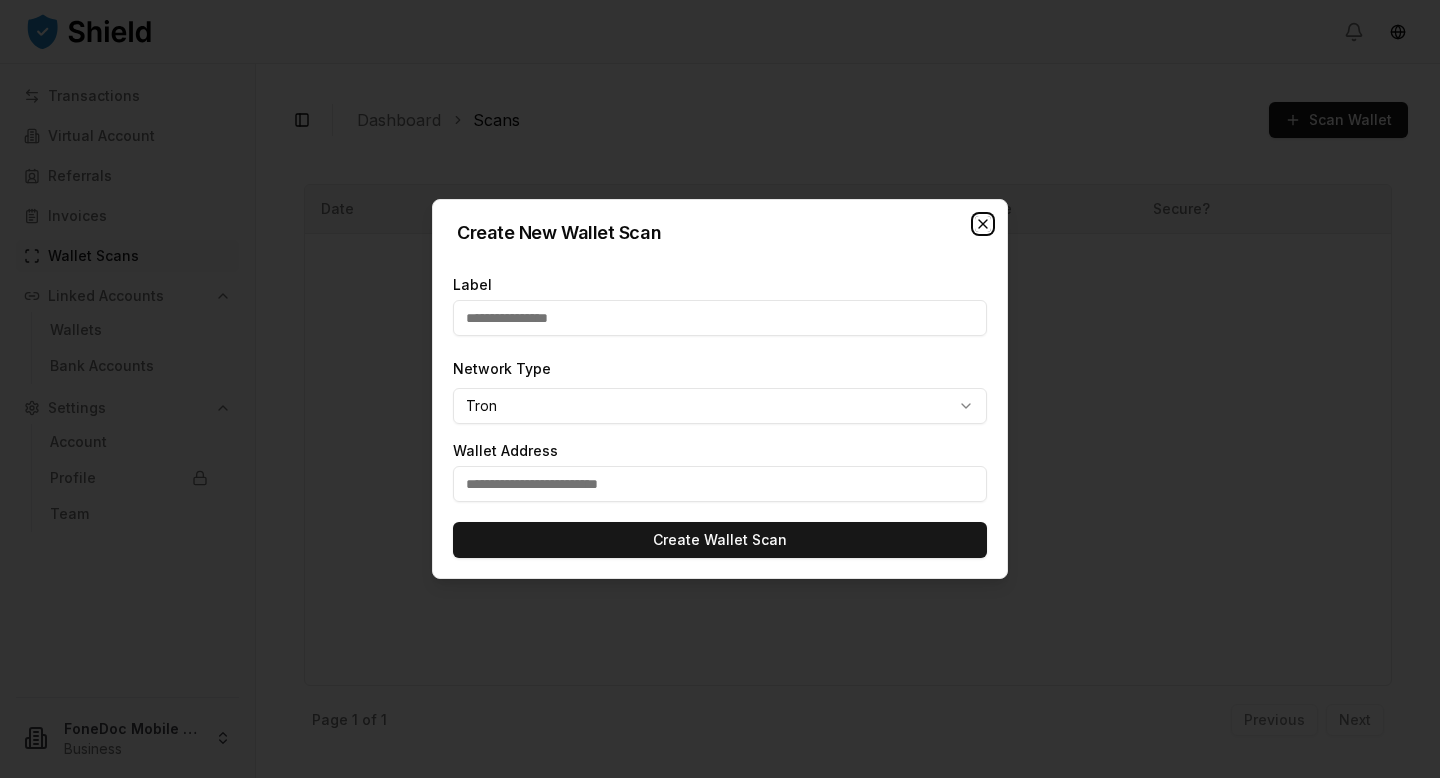 click 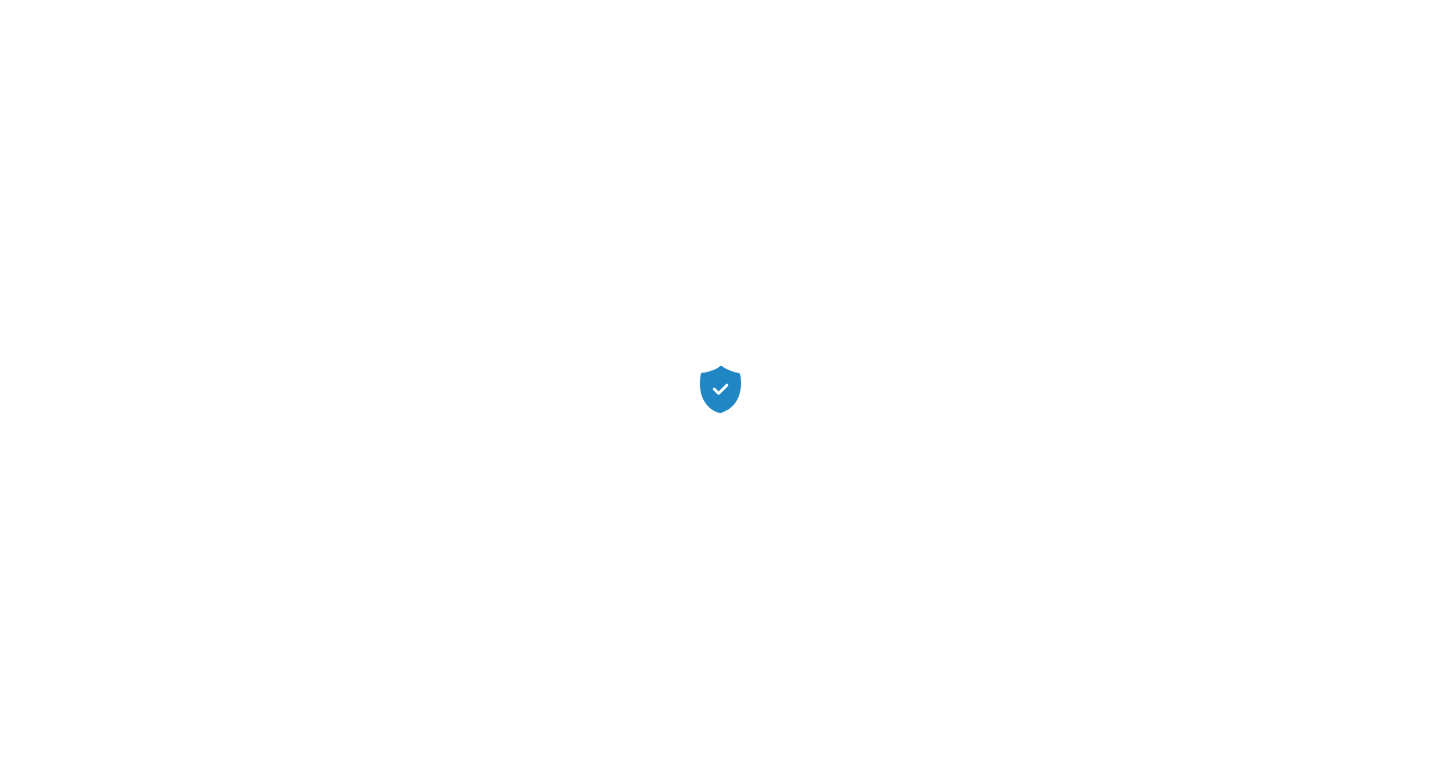 scroll, scrollTop: 0, scrollLeft: 0, axis: both 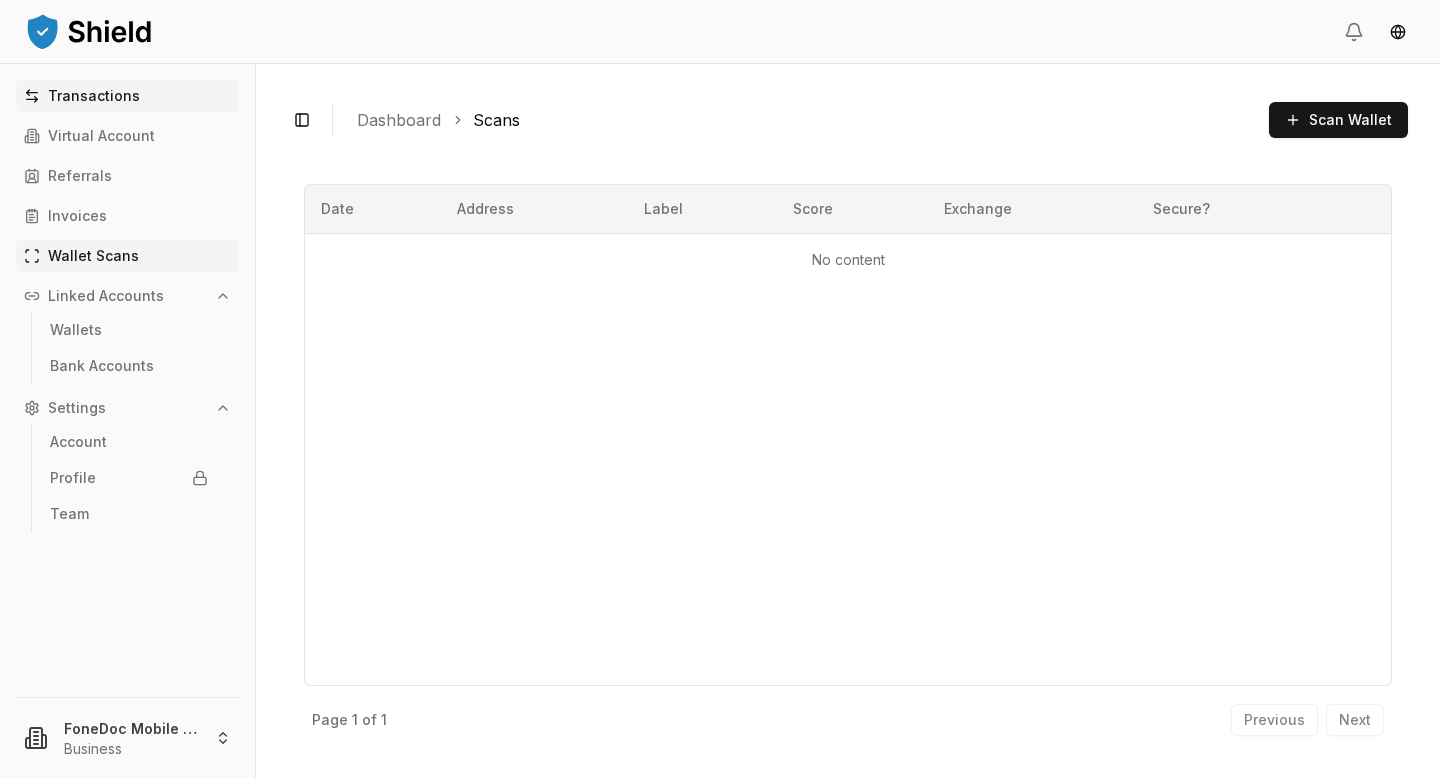 click on "Transactions" at bounding box center (94, 96) 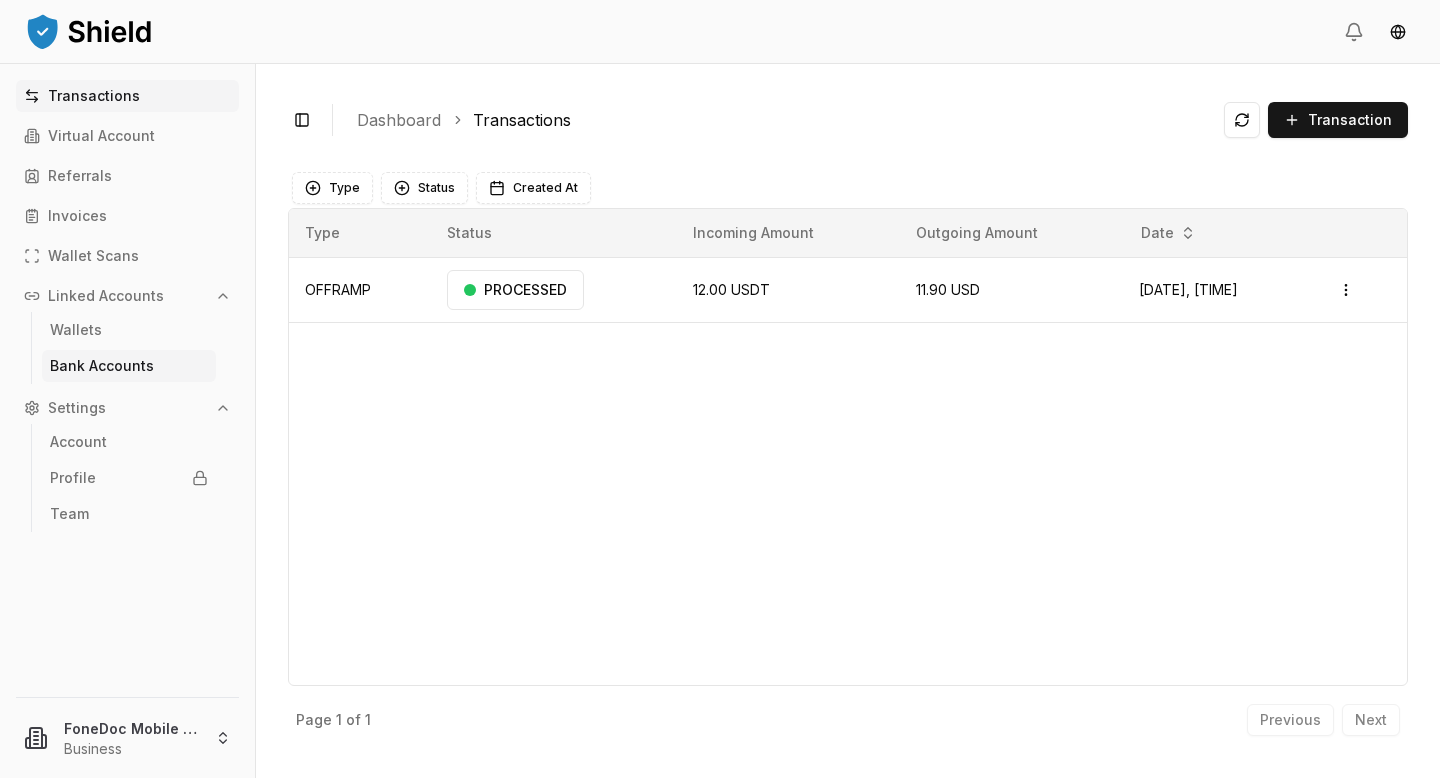 click on "Bank Accounts" at bounding box center [102, 366] 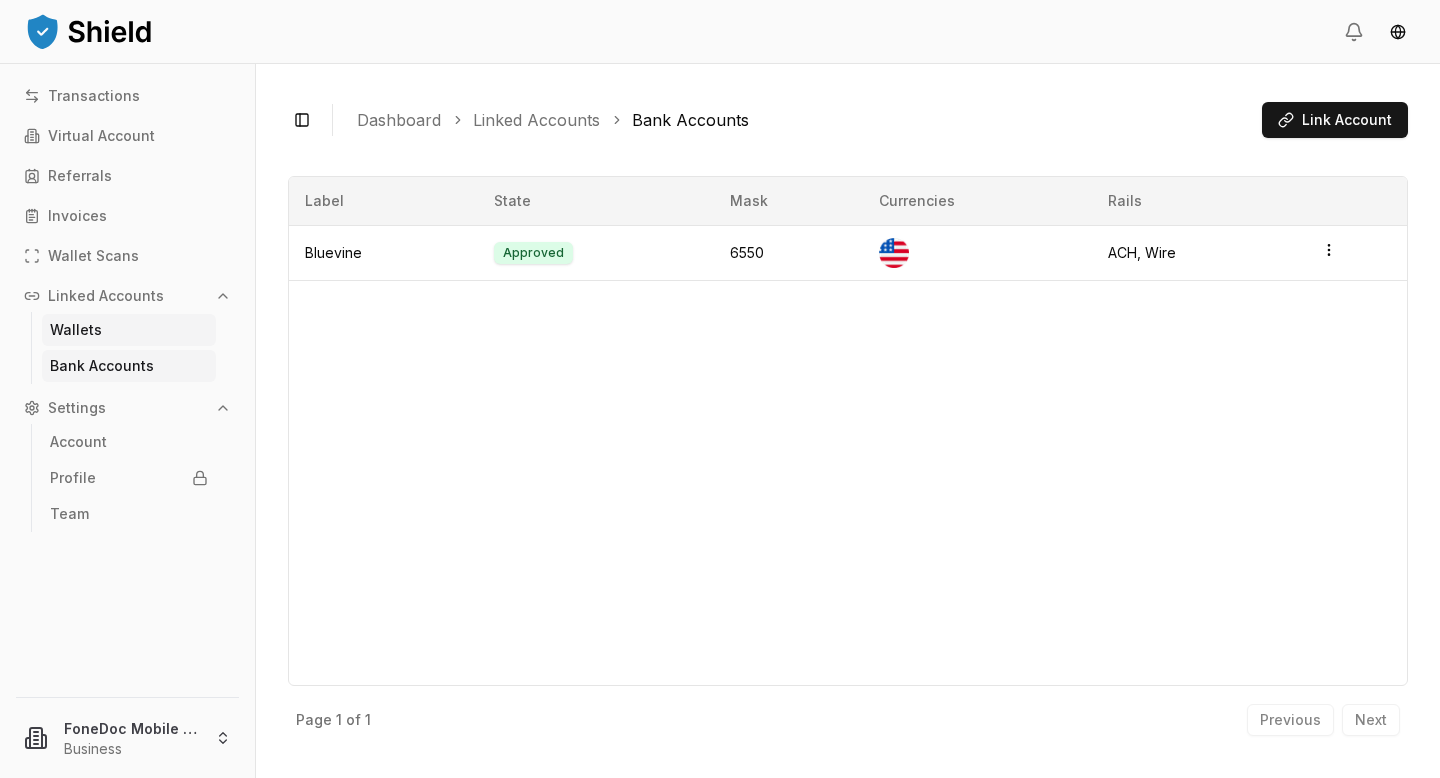 click on "Wallets" at bounding box center (76, 330) 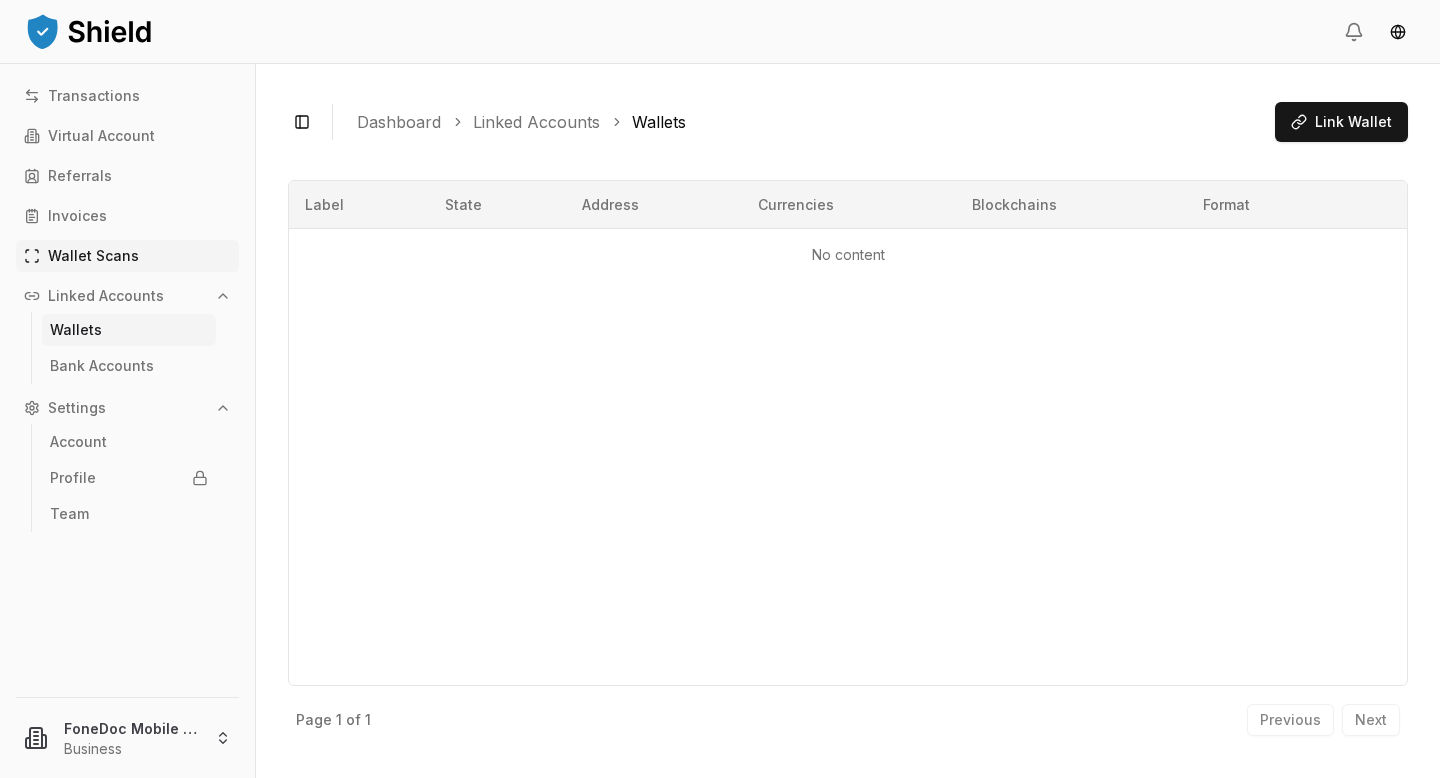 click on "Wallet Scans" at bounding box center [93, 256] 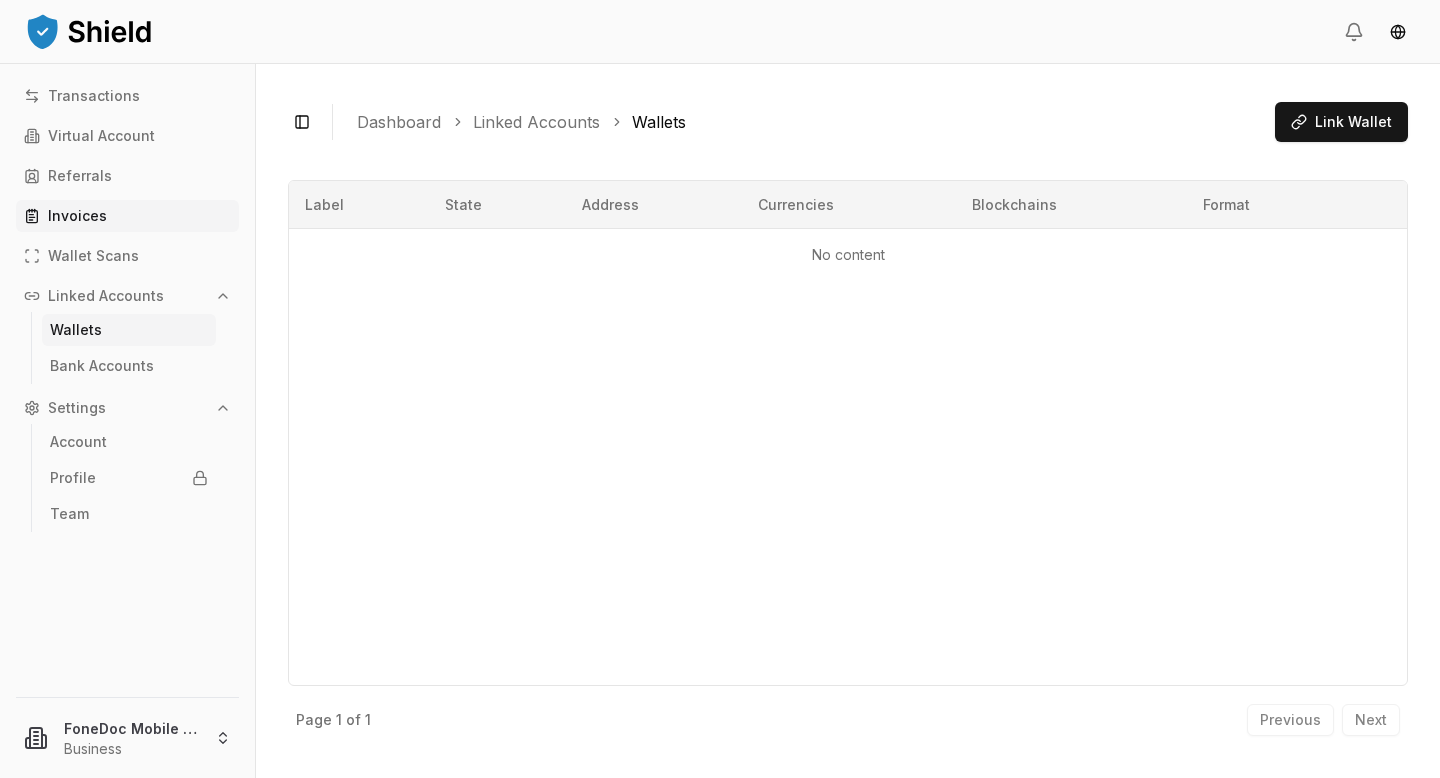 click on "Invoices" at bounding box center (77, 216) 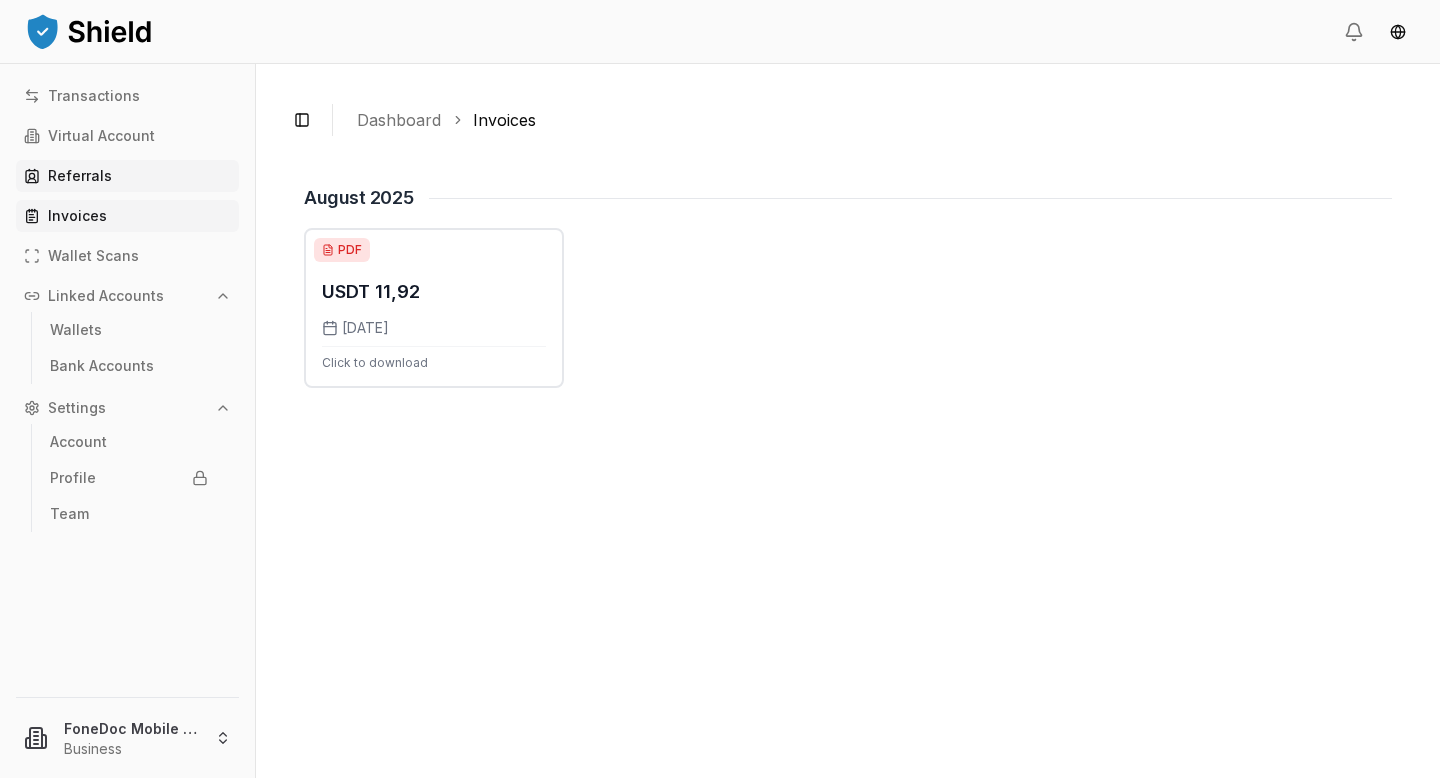 click on "Referrals" at bounding box center (80, 176) 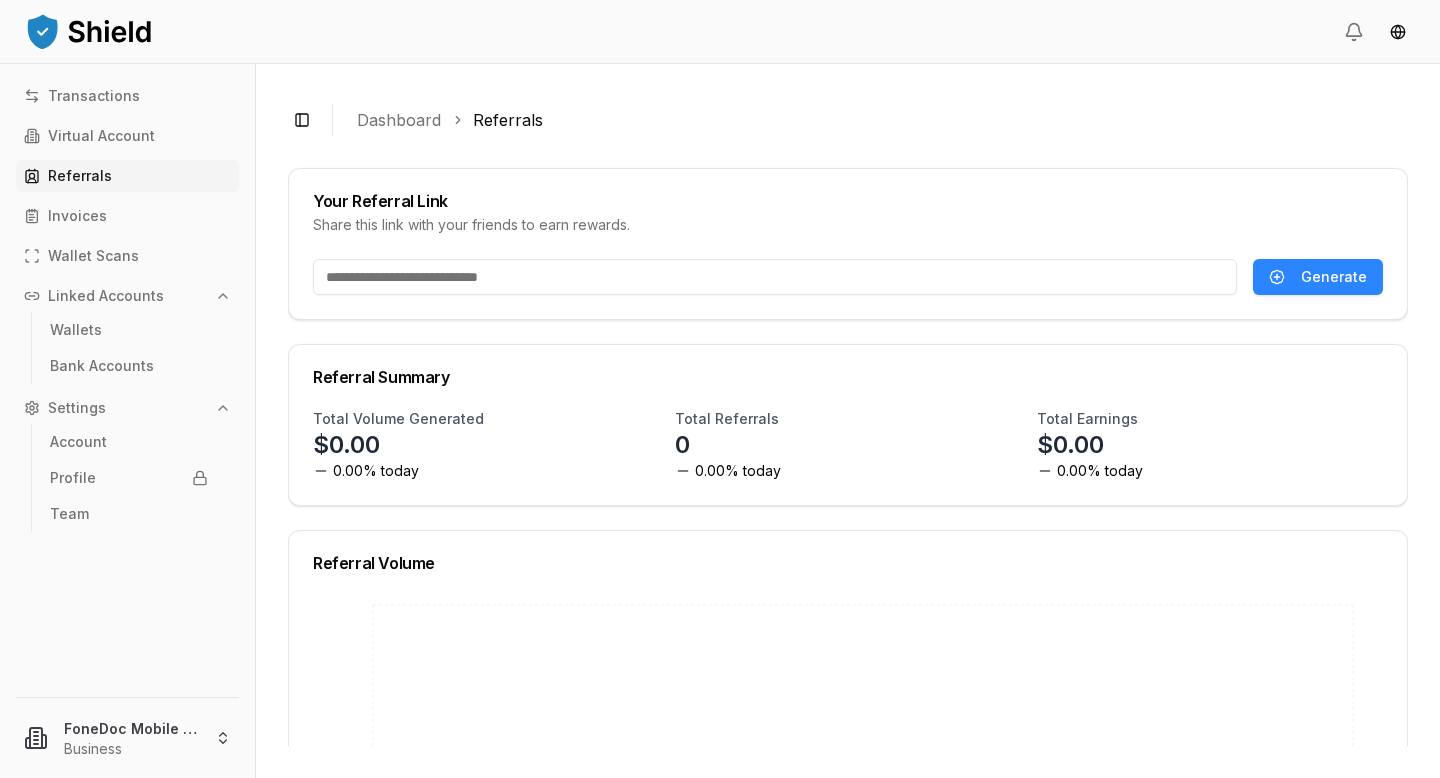click on "Referrals" at bounding box center [127, 176] 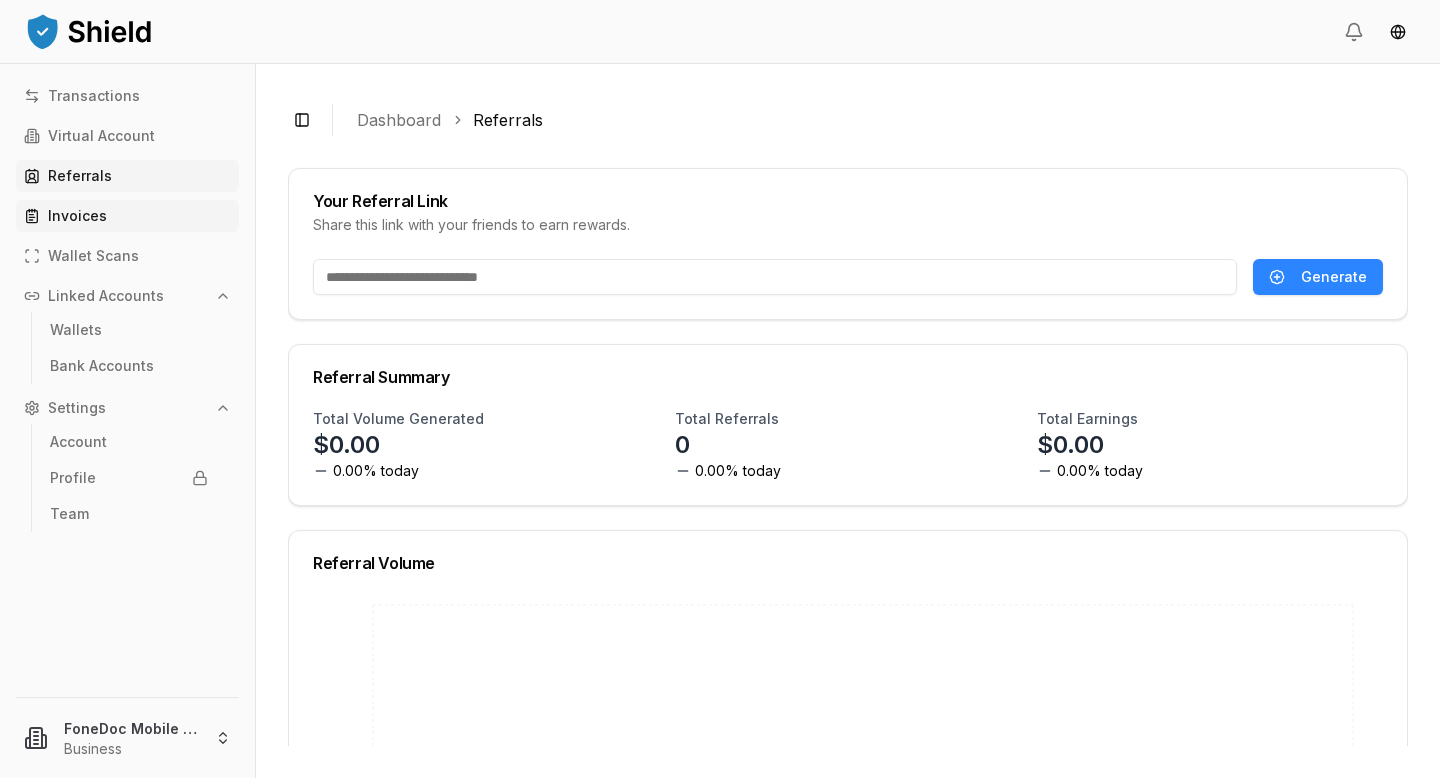 click on "Invoices" at bounding box center [127, 216] 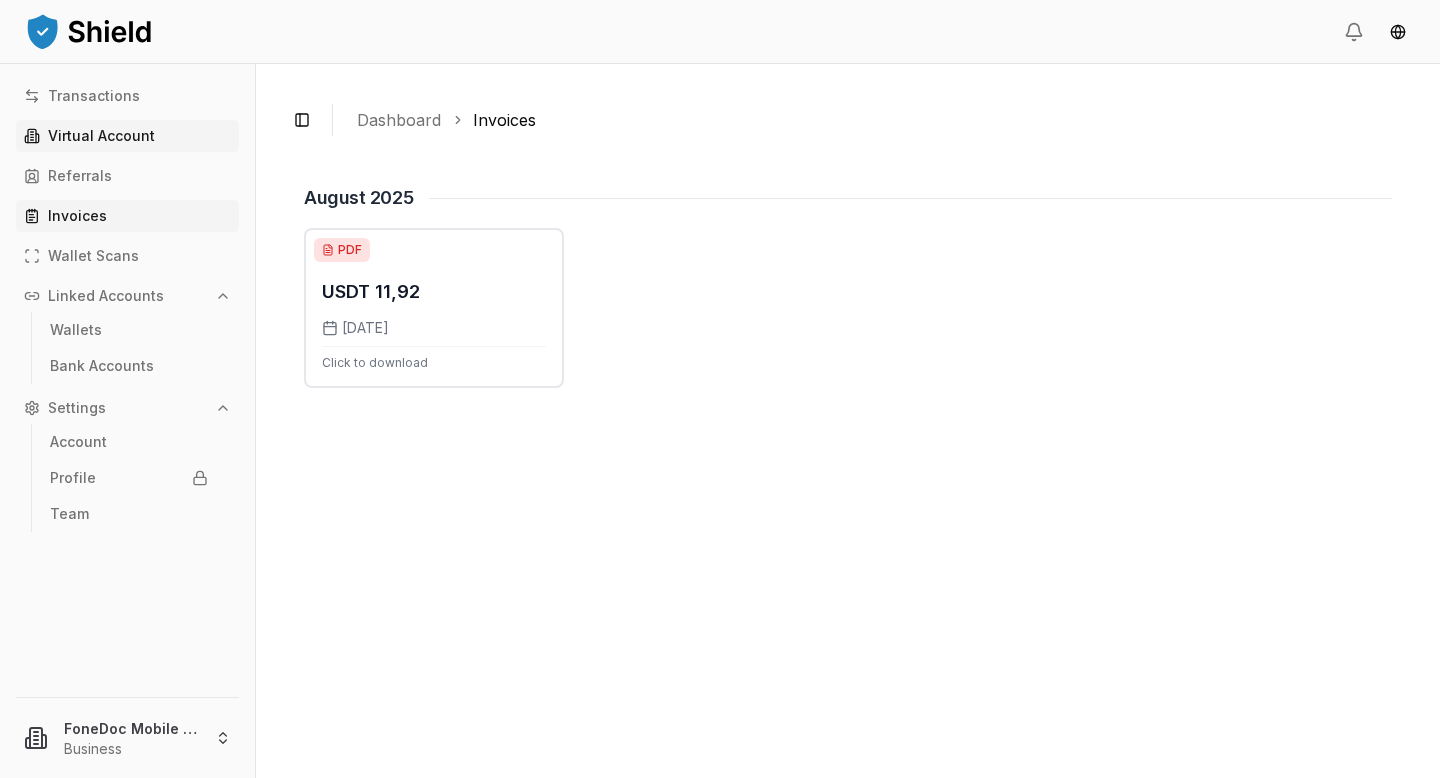click on "Virtual Account" at bounding box center (127, 136) 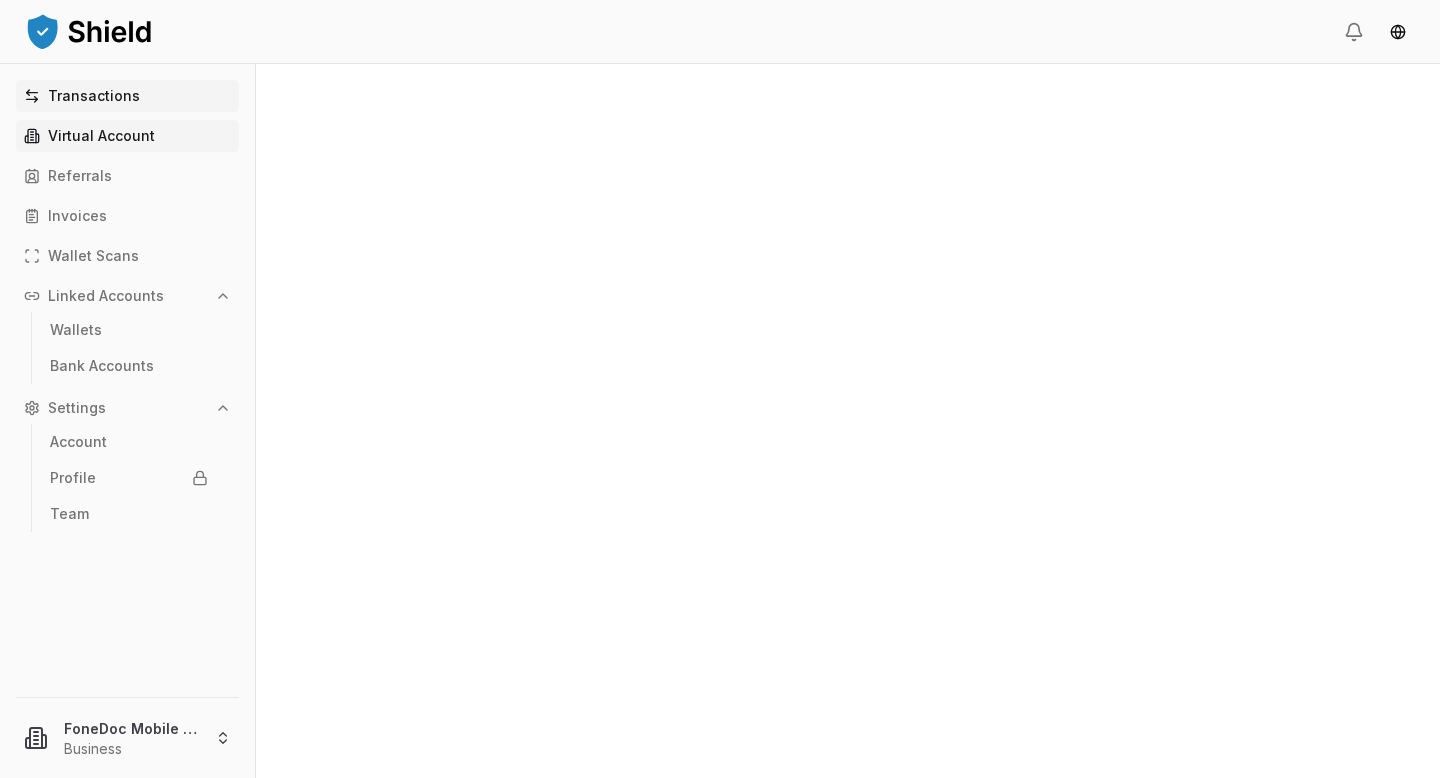 click on "Transactions" at bounding box center (94, 96) 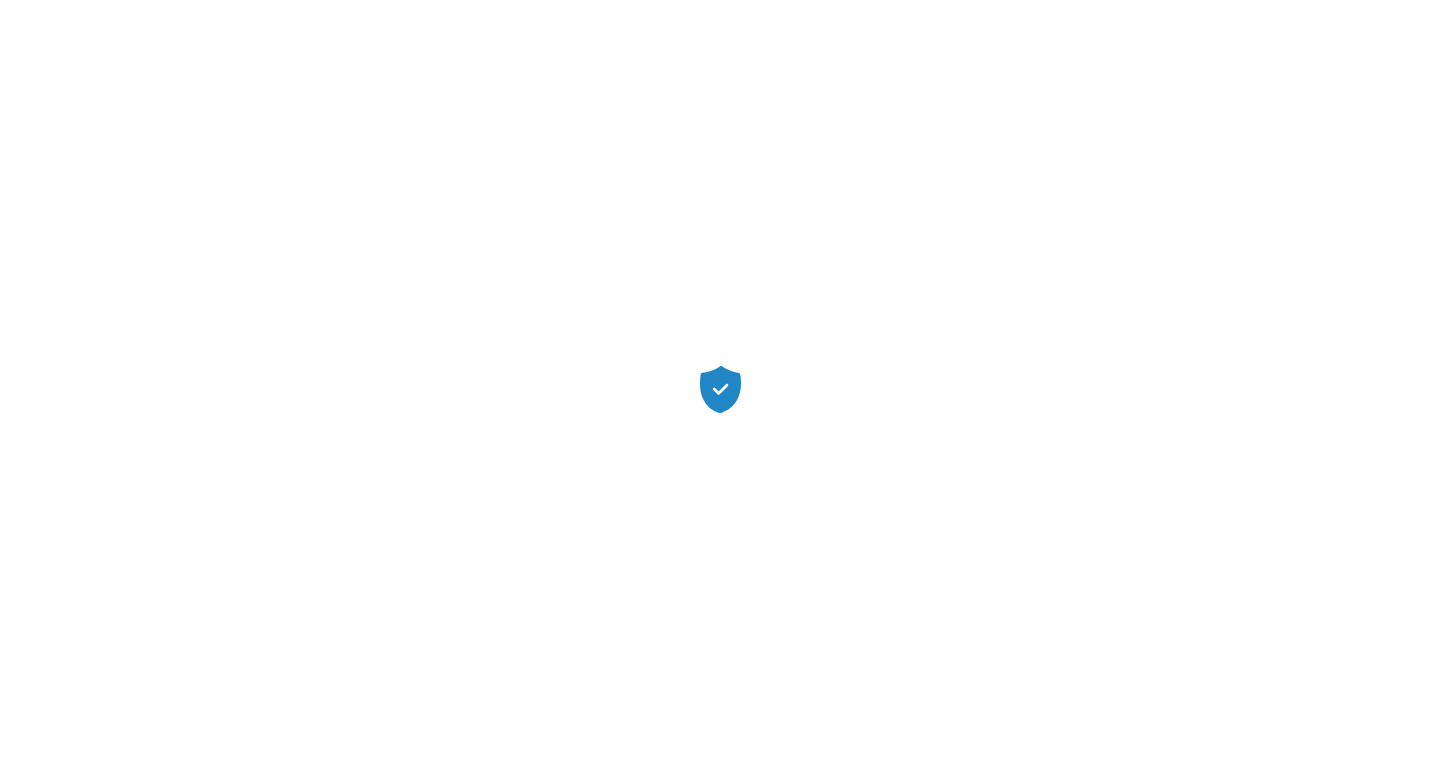 scroll, scrollTop: 0, scrollLeft: 0, axis: both 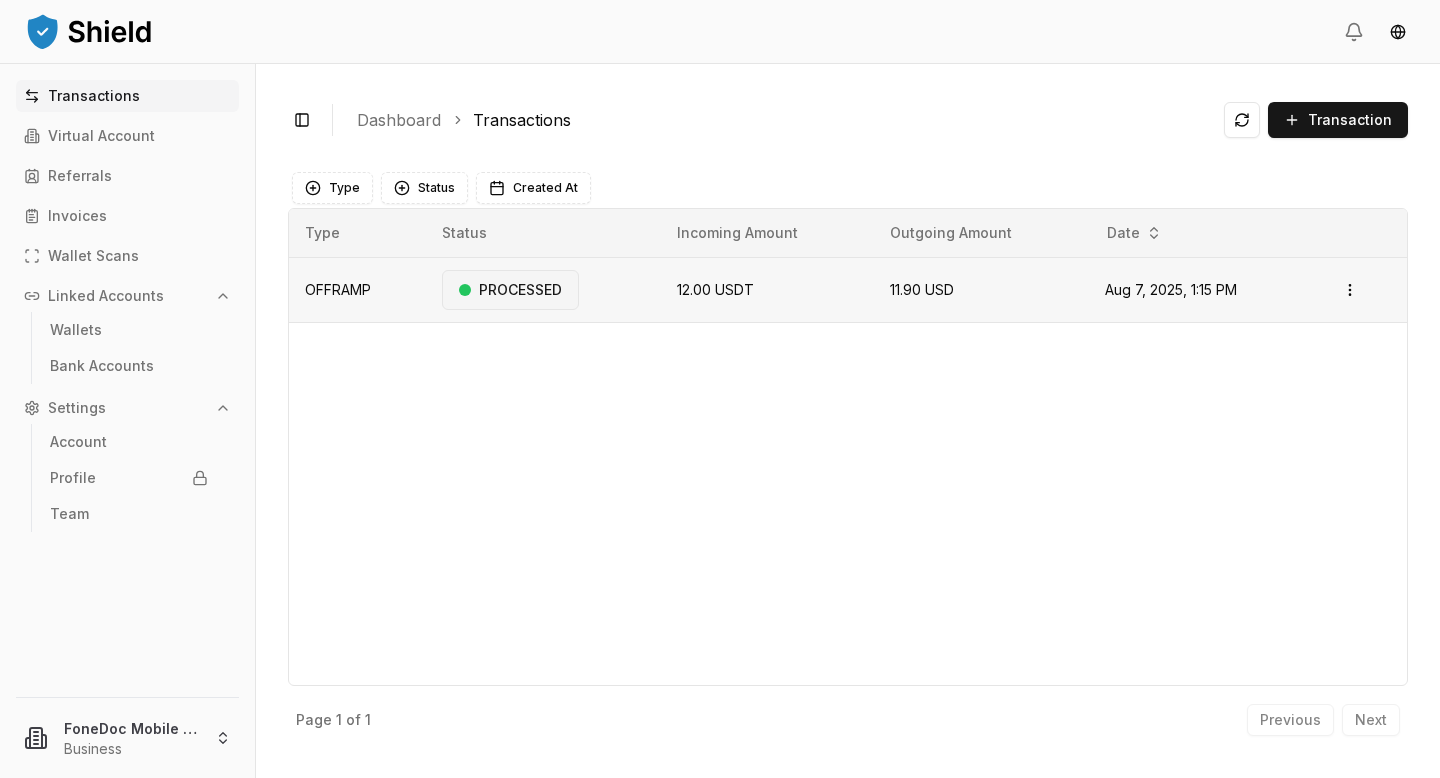 click on "PROCESSED" at bounding box center (510, 290) 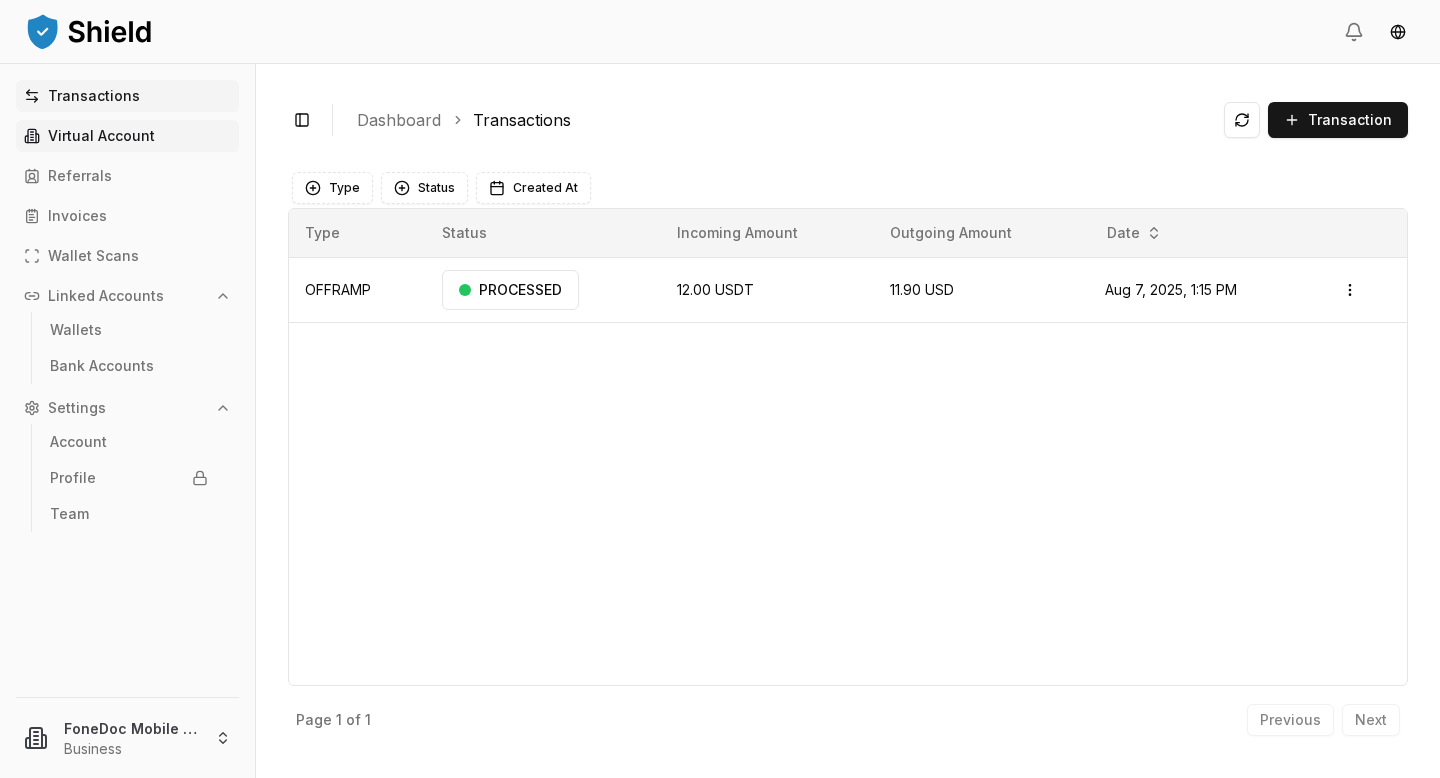 click on "Virtual Account" at bounding box center (101, 136) 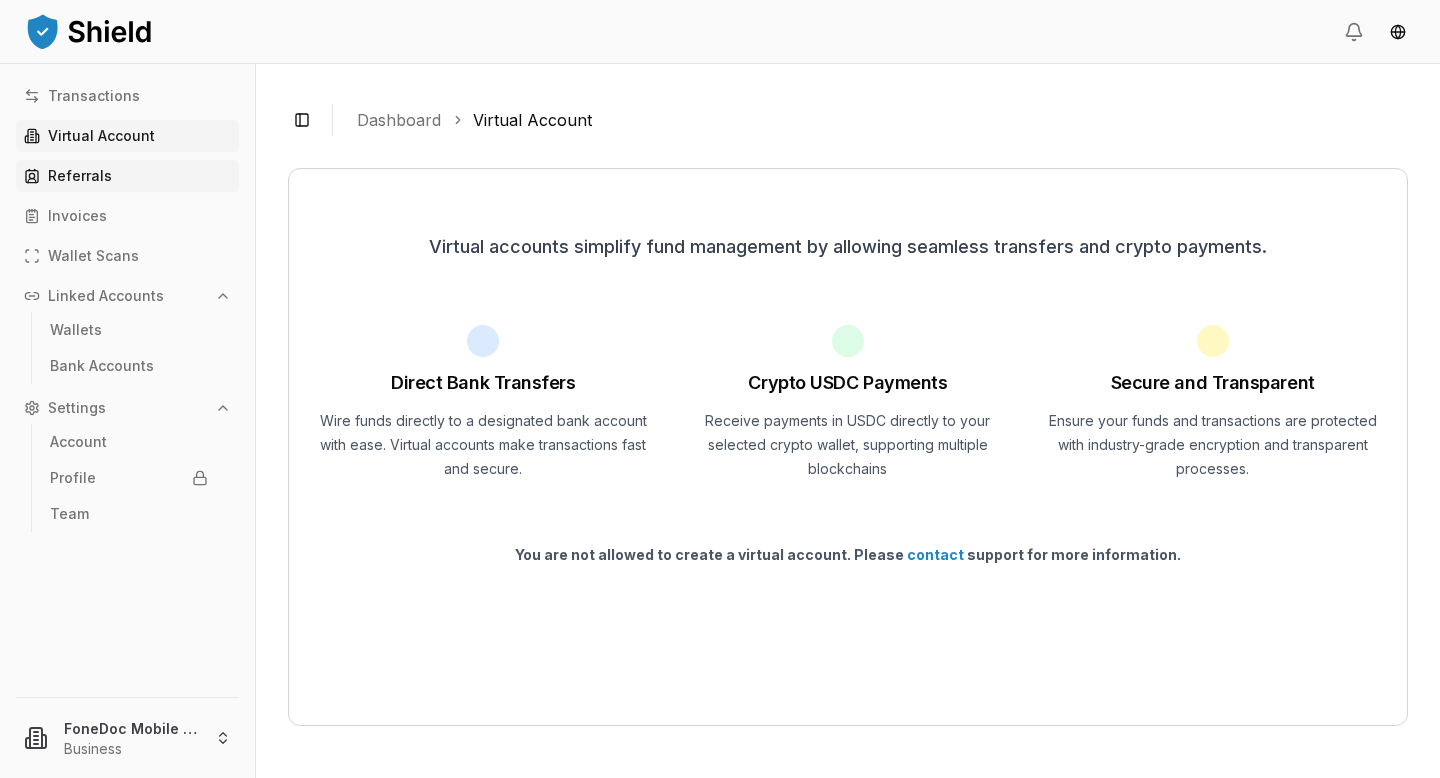 click on "Referrals" at bounding box center (127, 176) 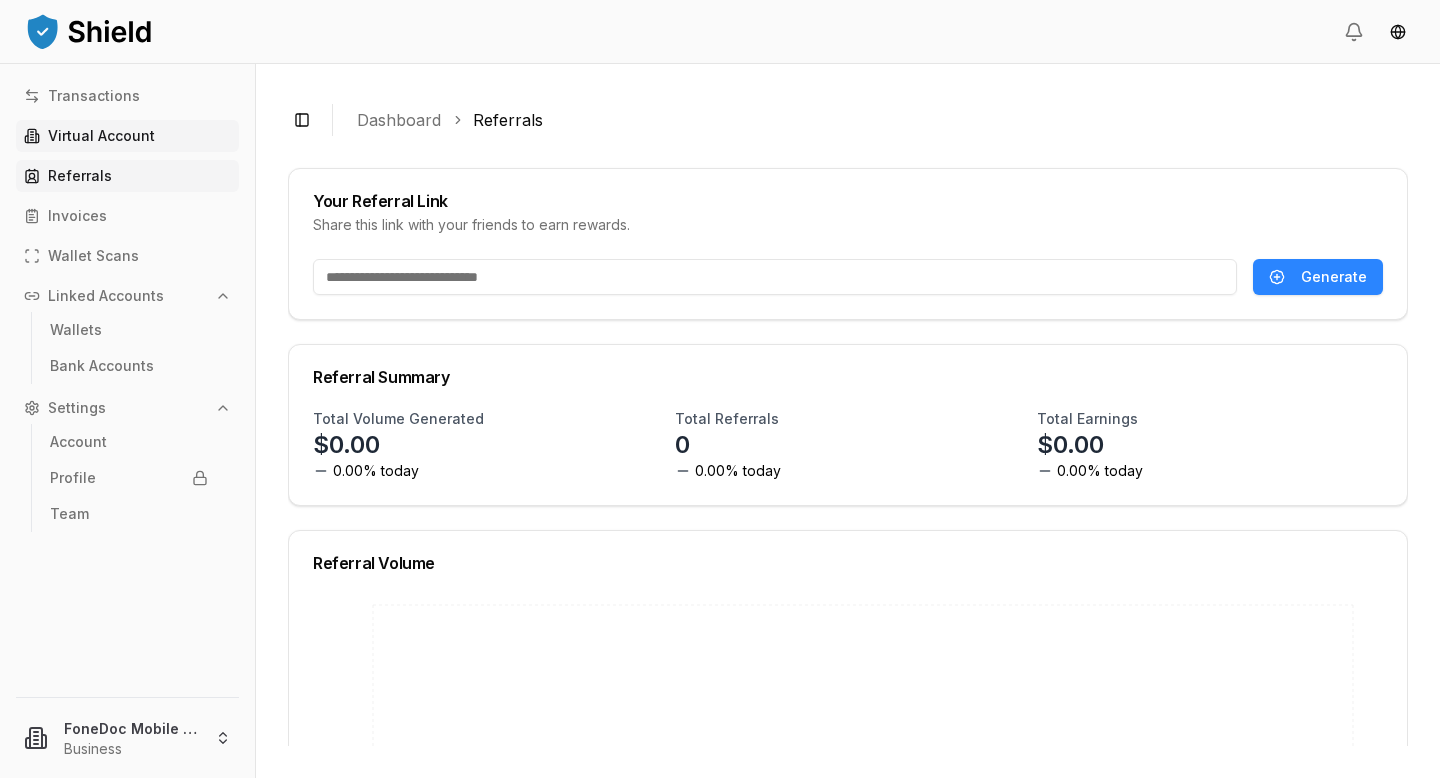 click on "Virtual Account" at bounding box center [101, 136] 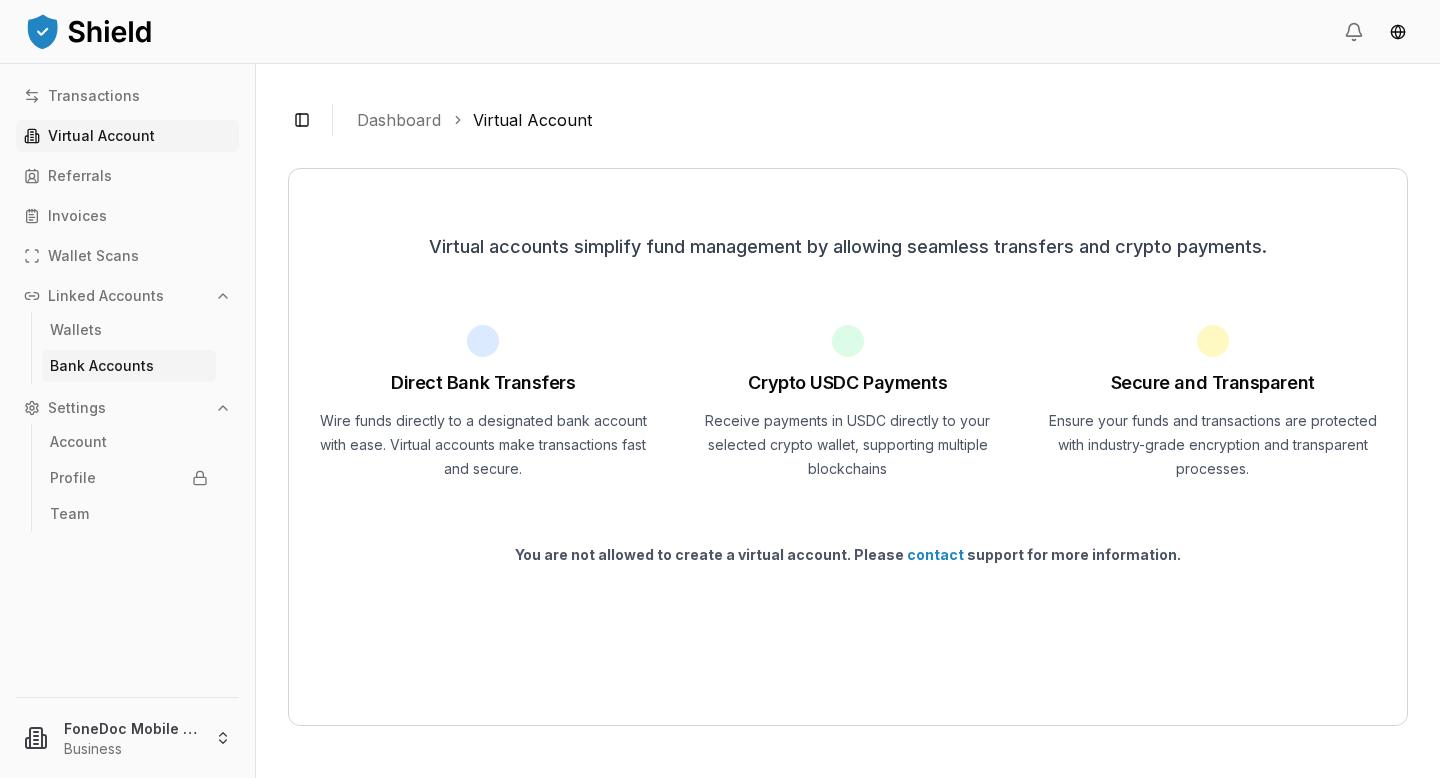 click on "Bank Accounts" at bounding box center (102, 366) 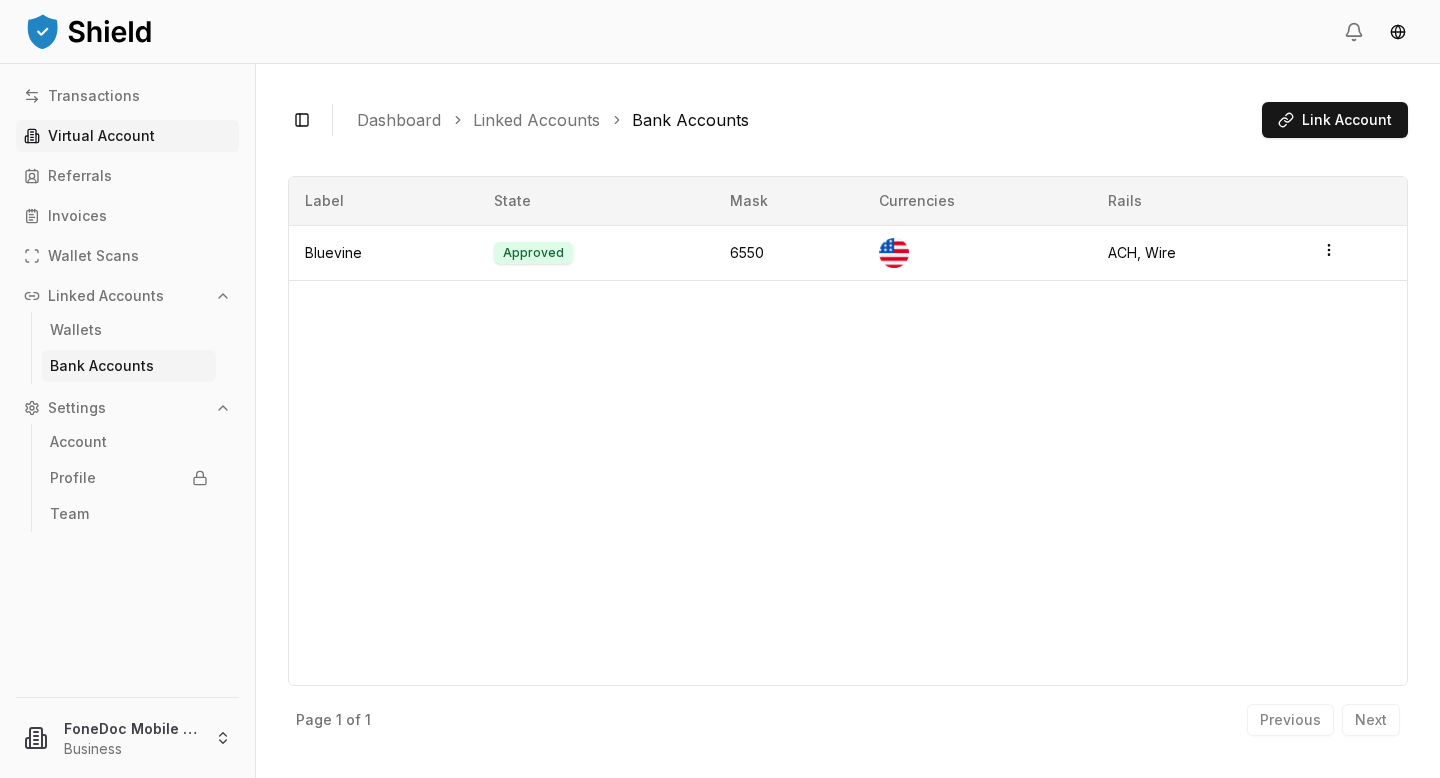 click on "Virtual Account" at bounding box center (101, 136) 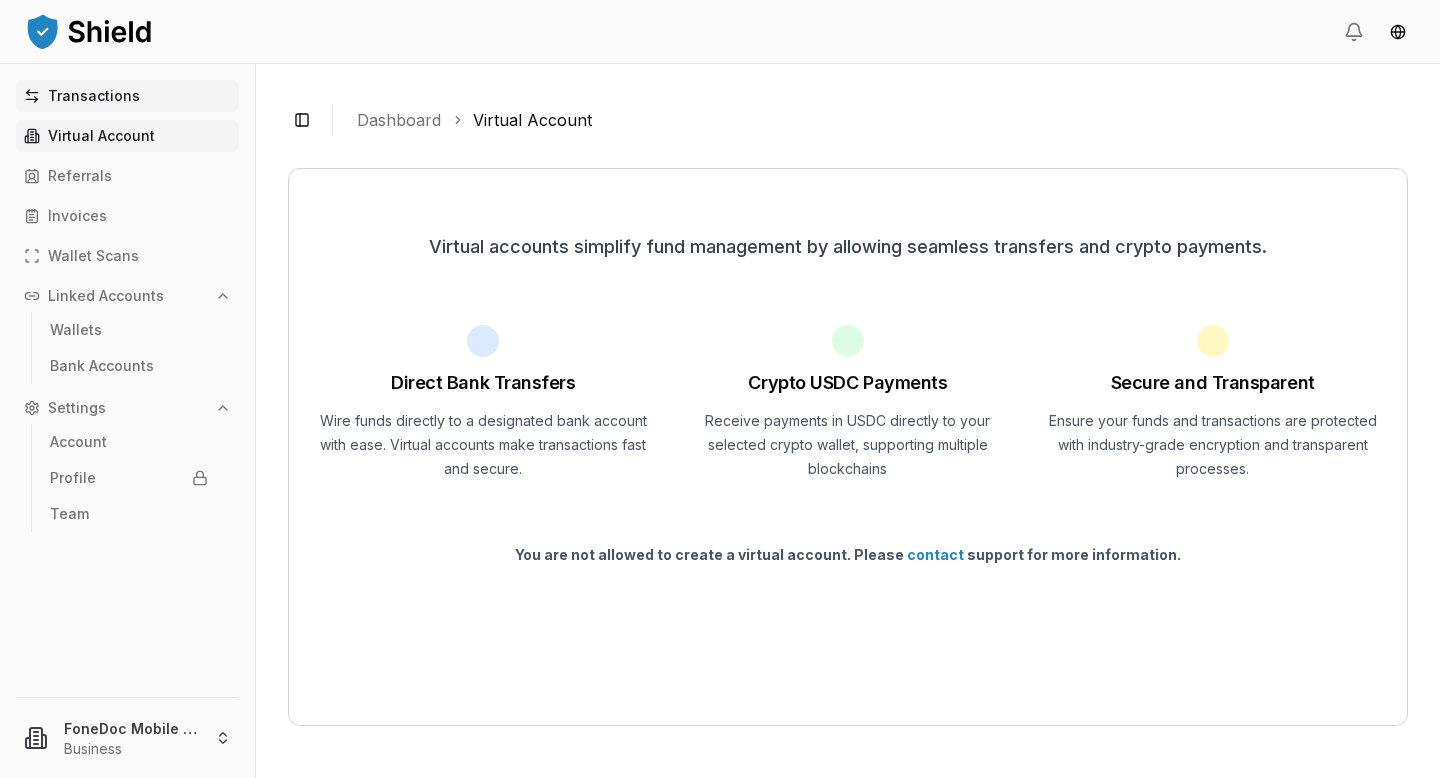 click on "Transactions" at bounding box center (127, 96) 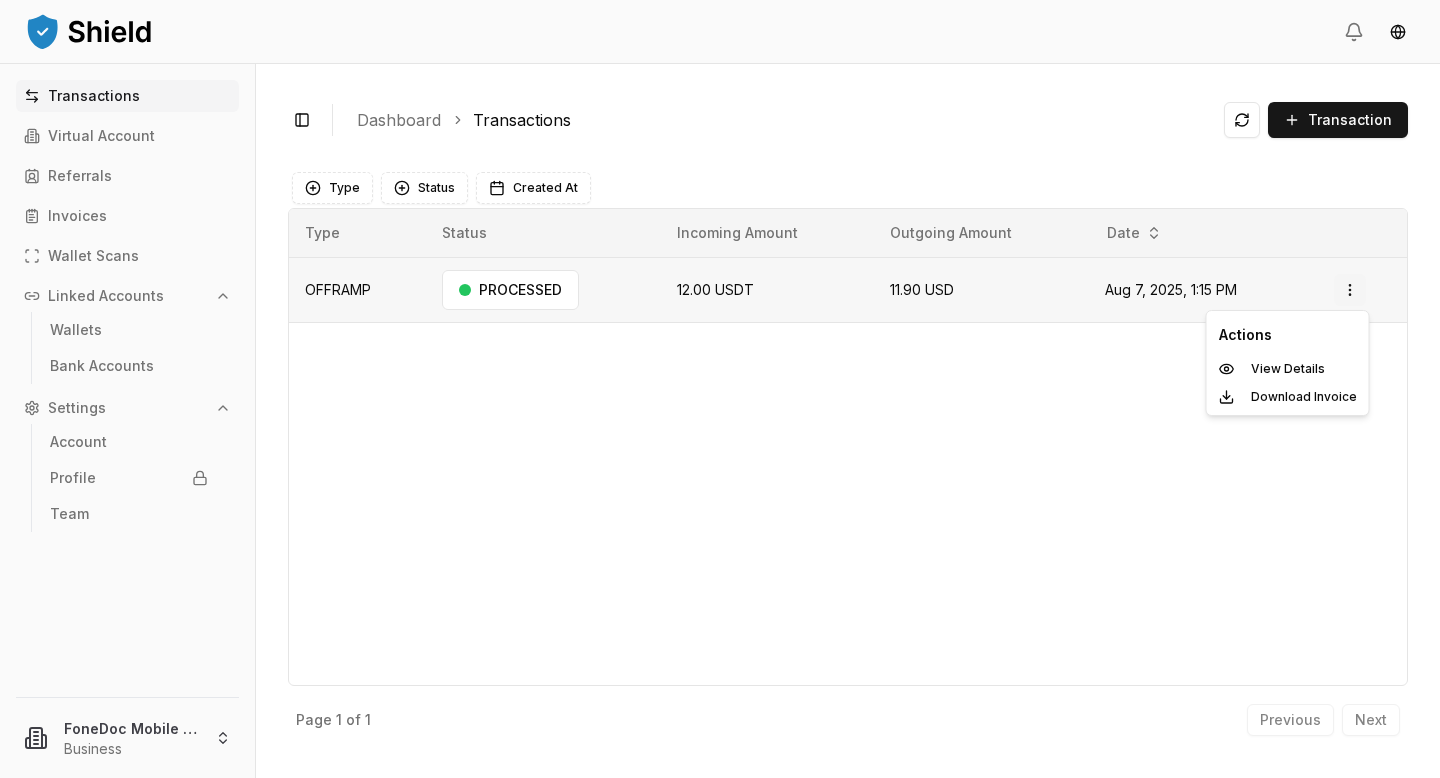 click on "Transactions Virtual Account Referrals Invoices Wallet Scans Linked Accounts Wallets Bank Accounts Settings Account Profile Team FoneDoc Mobile LLC Business Toggle Sidebar Dashboard Transactions   Transaction OFFRAMP   12.00 USDT   11.90 USD Aug 7, 2025, 1:15 PM PROCESSED Open menu Page 1 of 1 Previous Next Type Status Created At Type Status Incoming Amount Outgoing Amount Date   OFFRAMP   PROCESSED   12.00   USDT   11.90   USD   Aug 7, 2025, 1:15 PM   Open menu Page 1 of 1 Previous Next Actions View Details Download Invoice" at bounding box center (720, 389) 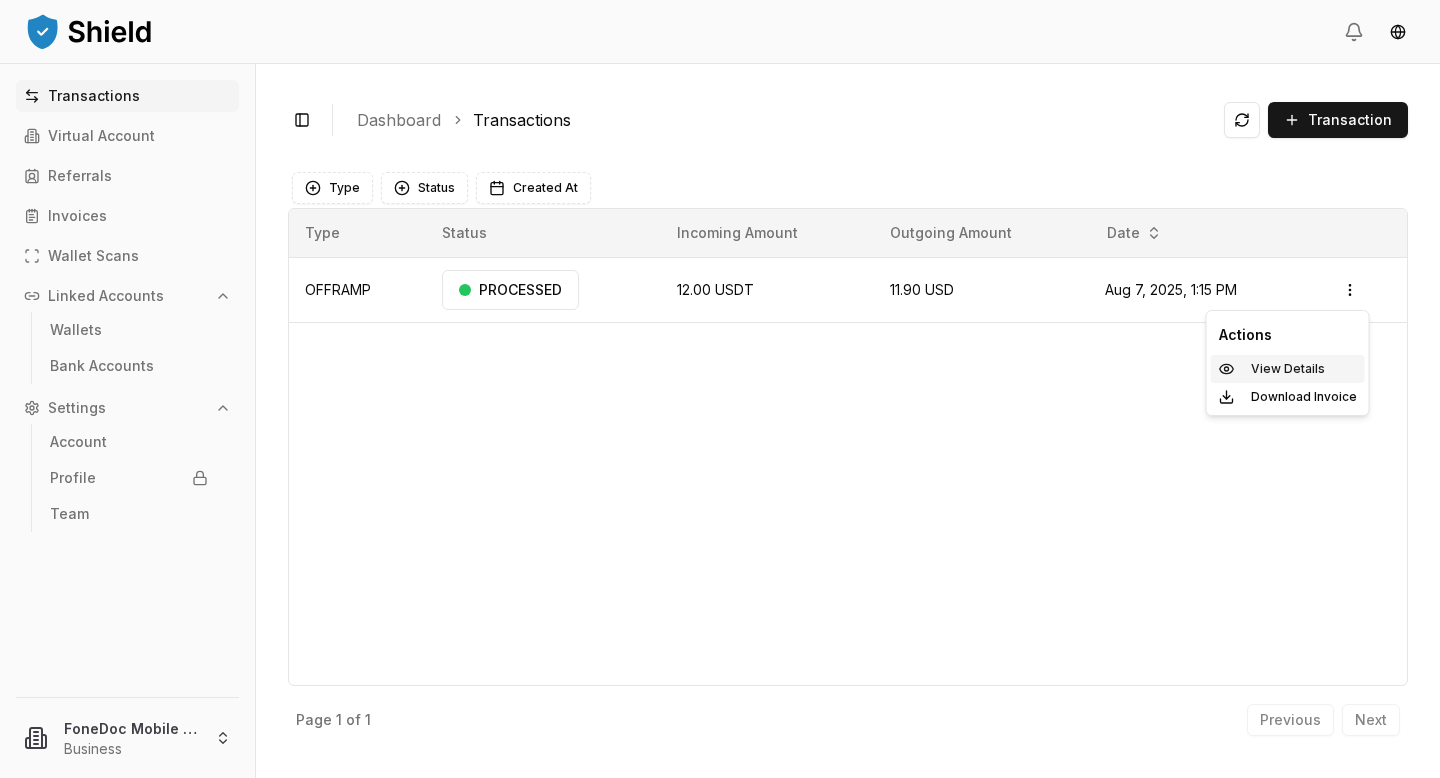 click on "View Details" at bounding box center (1288, 369) 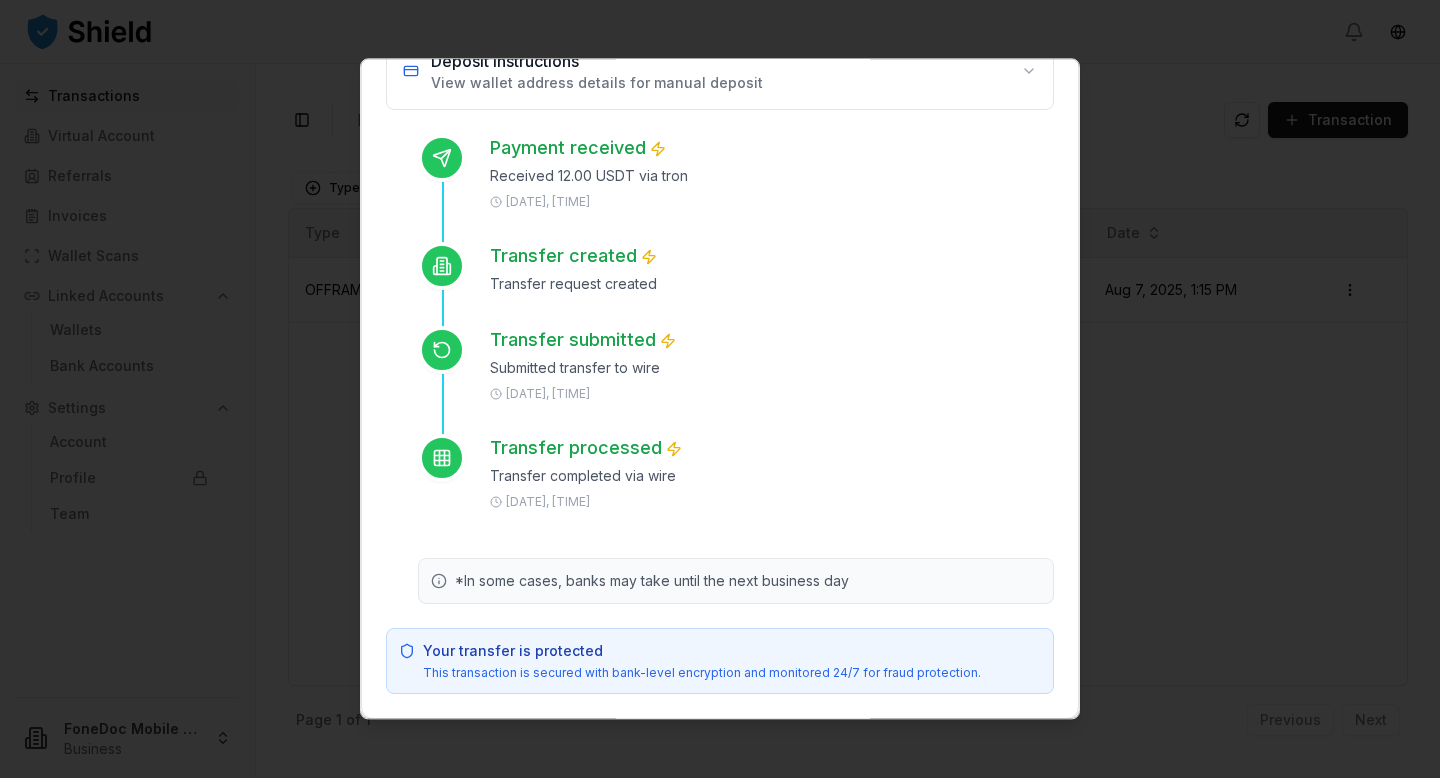 scroll, scrollTop: 0, scrollLeft: 0, axis: both 